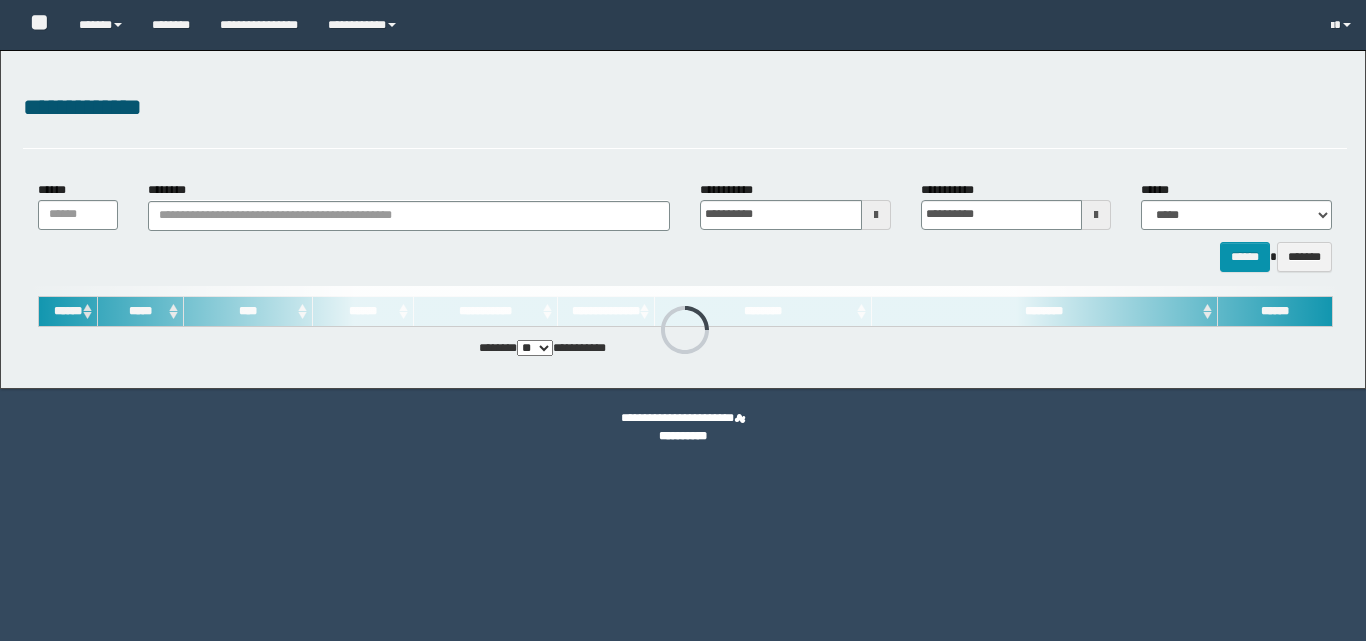 scroll, scrollTop: 0, scrollLeft: 0, axis: both 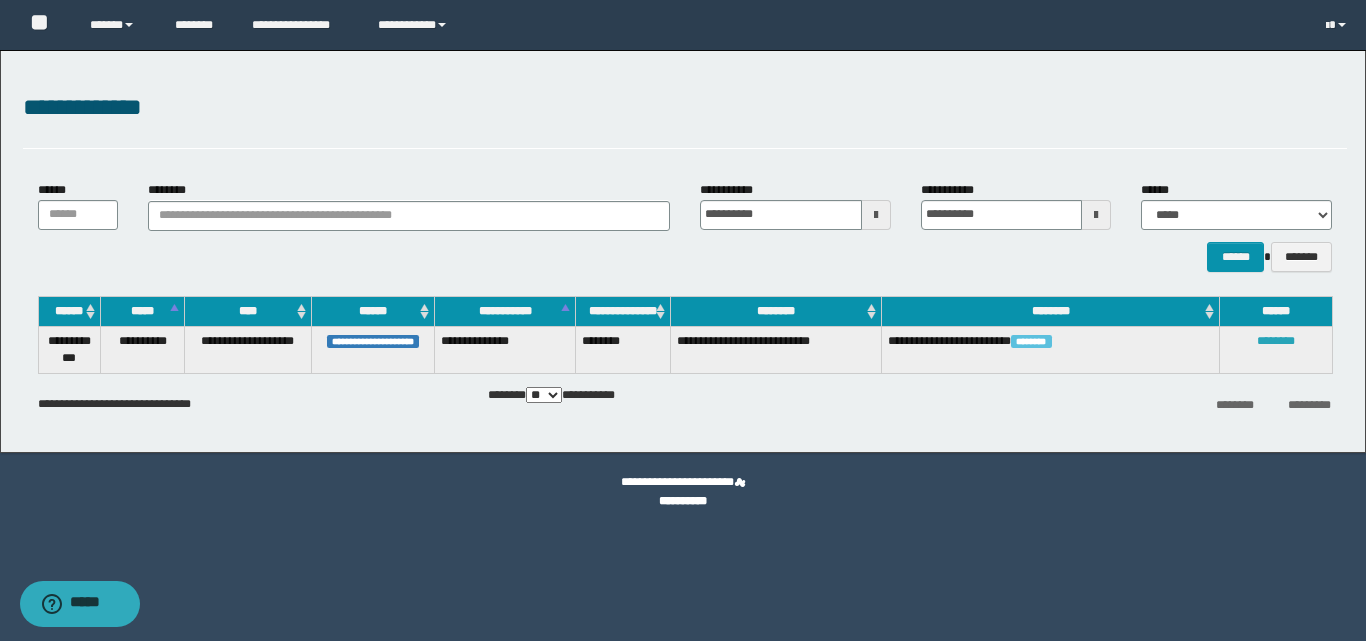 click on "********" at bounding box center [1276, 341] 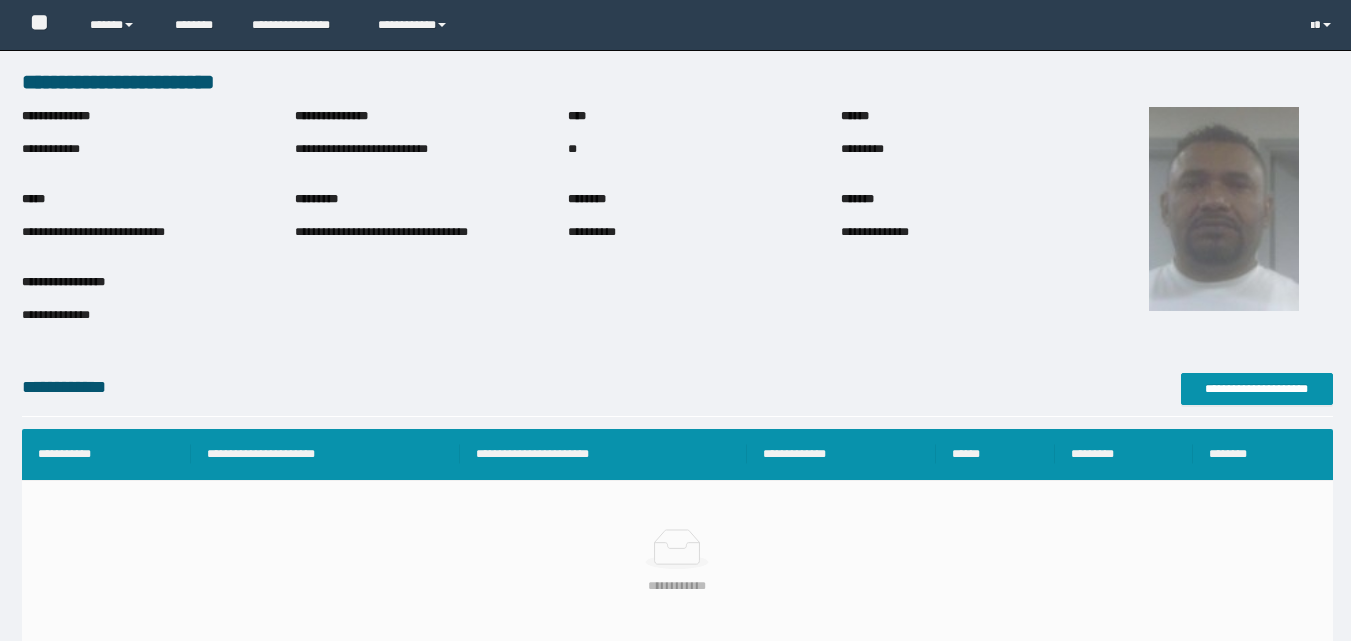 scroll, scrollTop: 0, scrollLeft: 0, axis: both 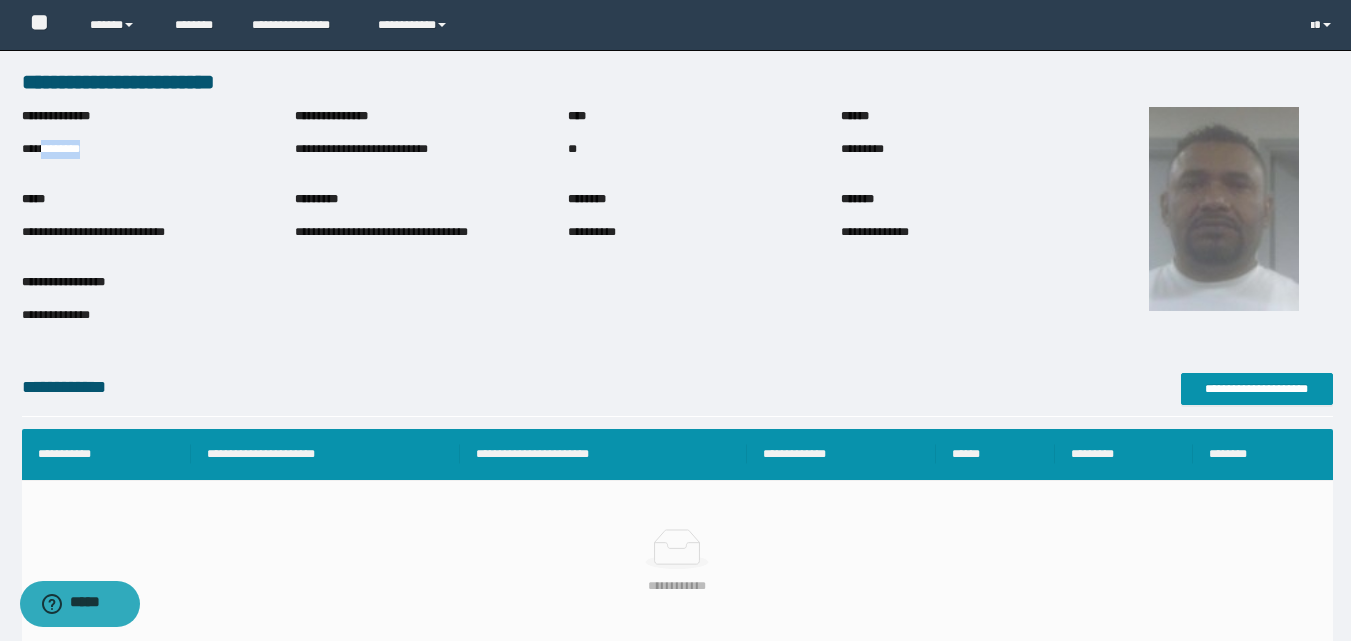 drag, startPoint x: 41, startPoint y: 148, endPoint x: 138, endPoint y: 147, distance: 97.00516 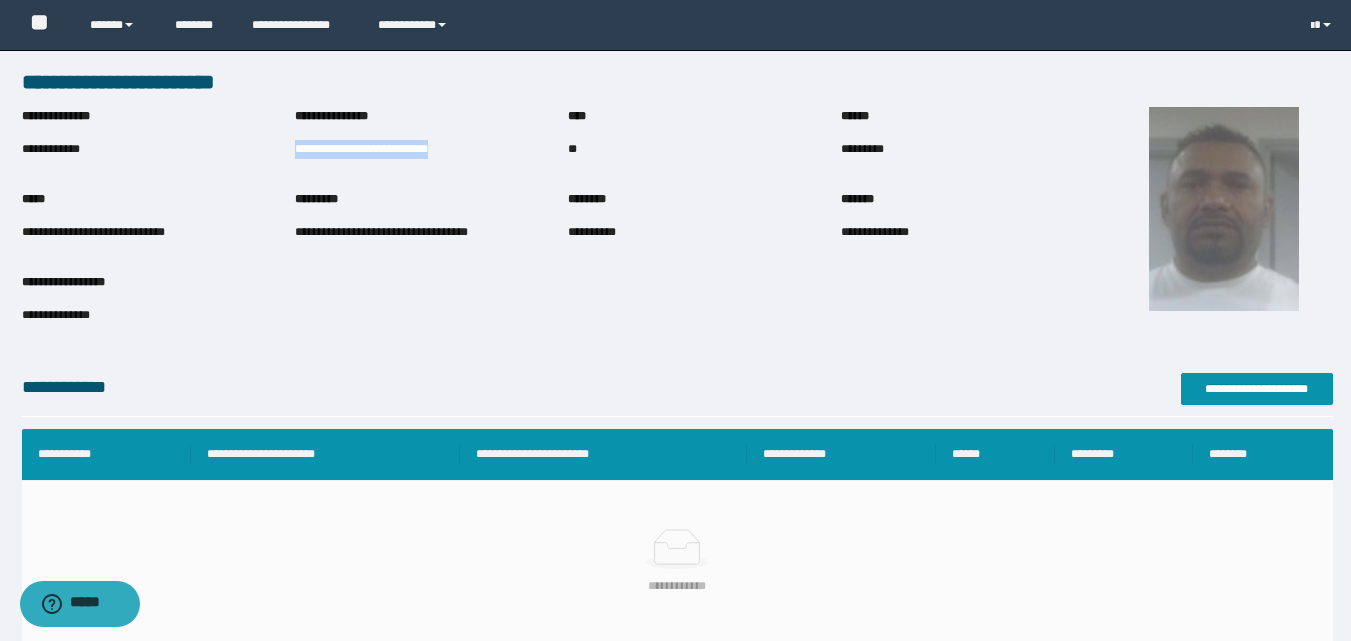 drag, startPoint x: 296, startPoint y: 149, endPoint x: 478, endPoint y: 148, distance: 182.00275 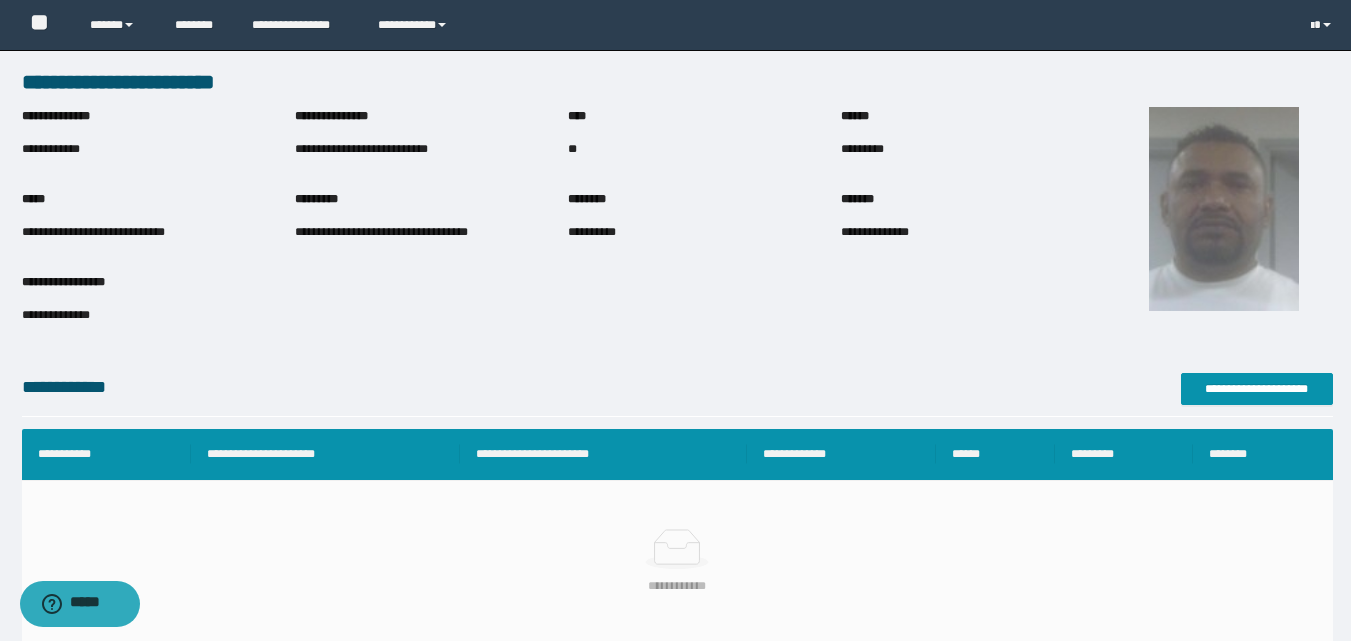click on "**********" at bounding box center (431, 232) 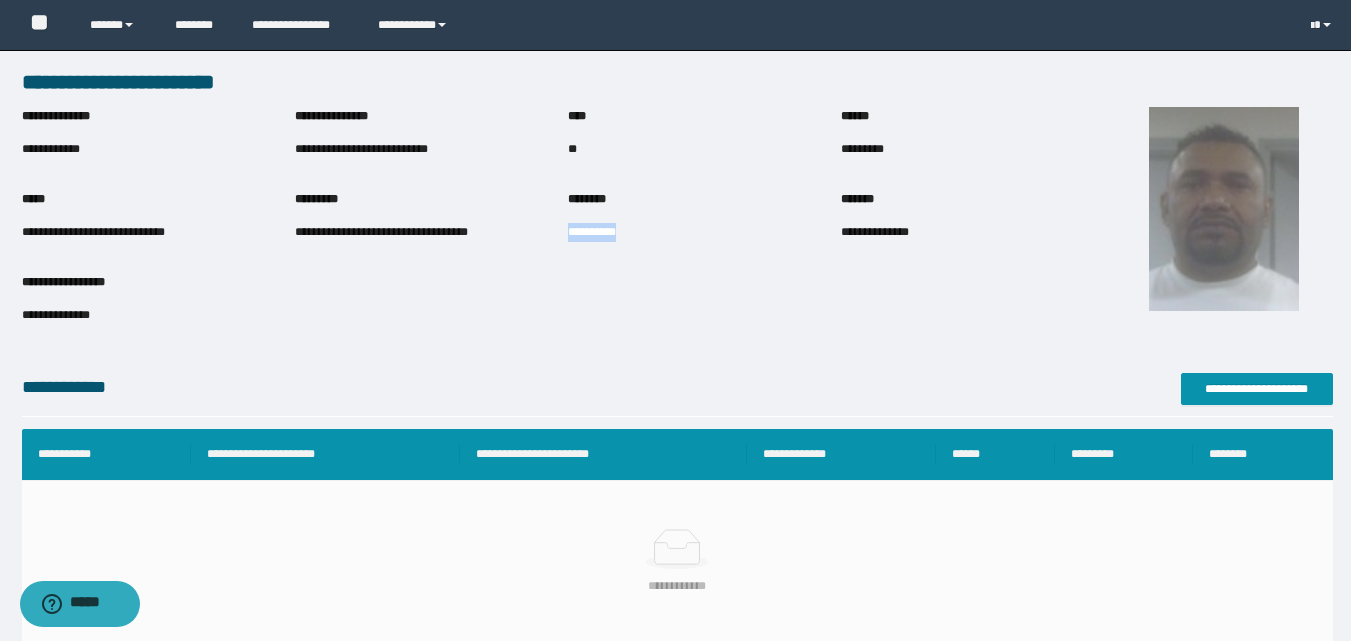 drag, startPoint x: 570, startPoint y: 236, endPoint x: 658, endPoint y: 241, distance: 88.14193 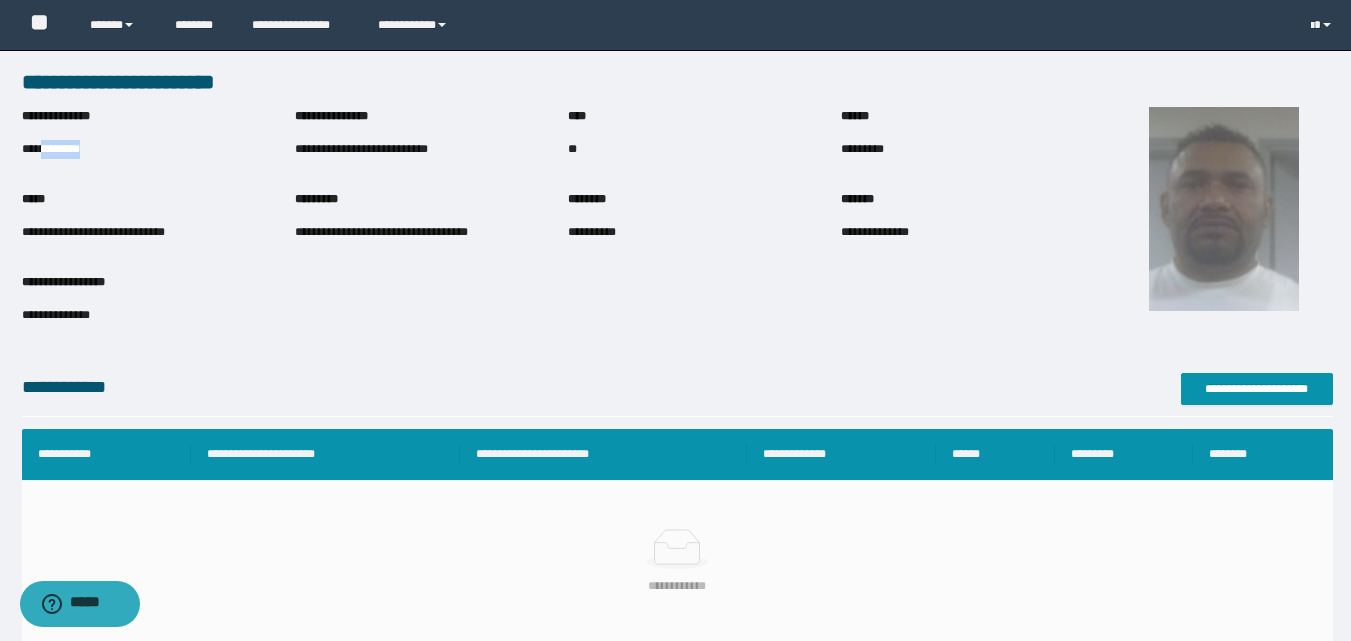 drag, startPoint x: 44, startPoint y: 149, endPoint x: 189, endPoint y: 149, distance: 145 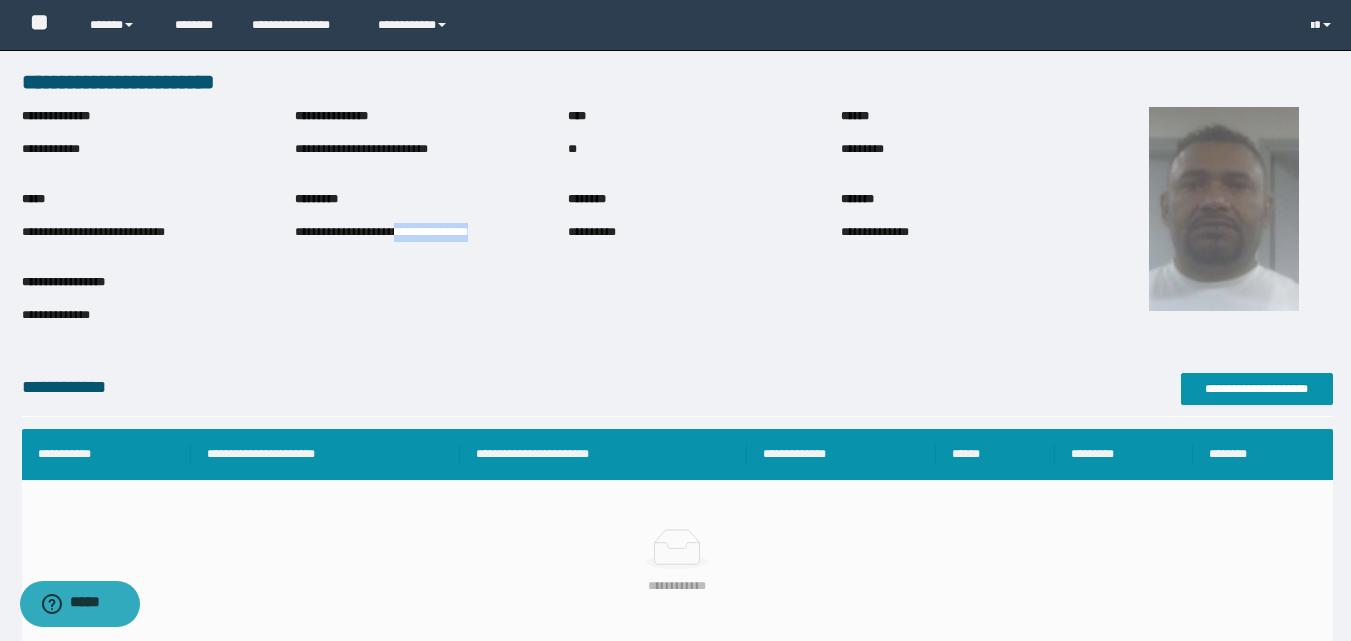 drag, startPoint x: 413, startPoint y: 229, endPoint x: 517, endPoint y: 229, distance: 104 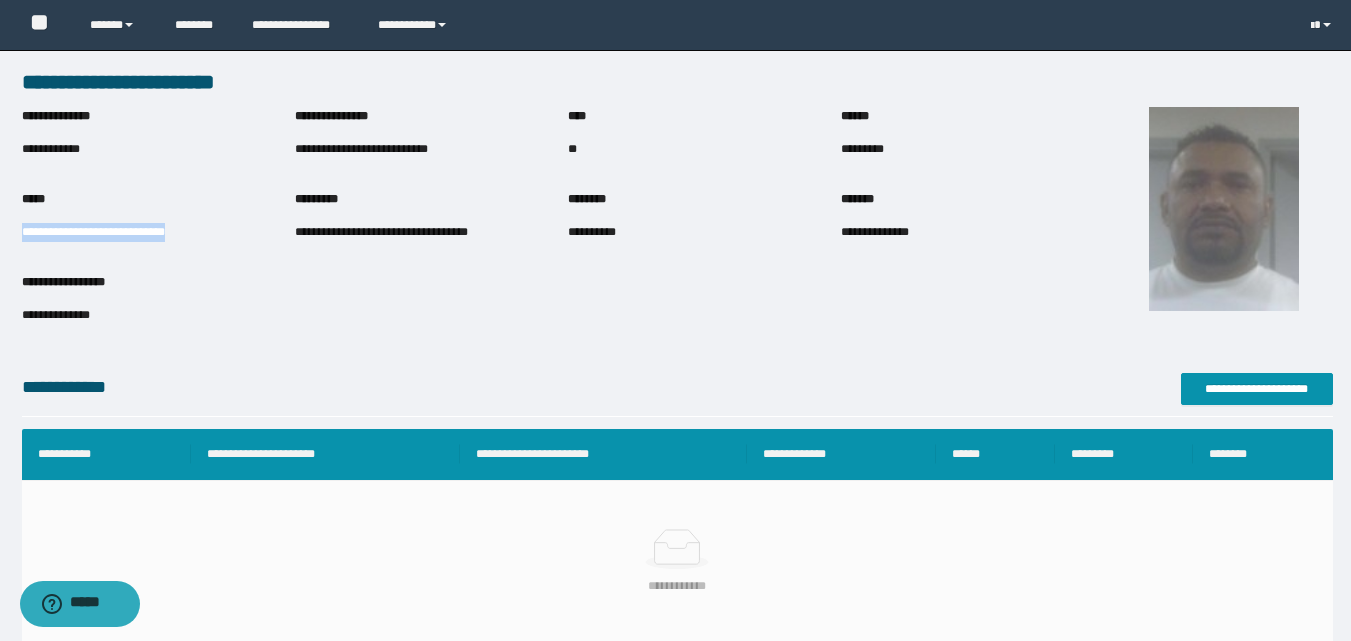drag, startPoint x: 23, startPoint y: 232, endPoint x: 206, endPoint y: 262, distance: 185.44272 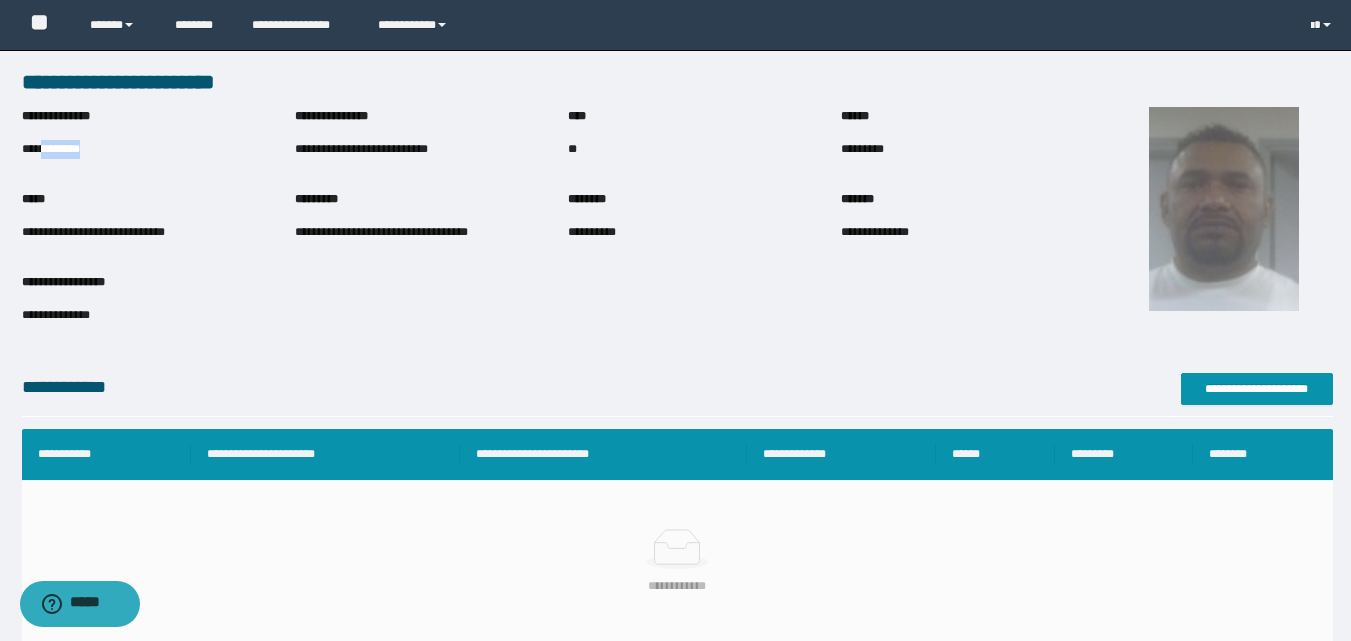 drag, startPoint x: 45, startPoint y: 150, endPoint x: 156, endPoint y: 139, distance: 111.54372 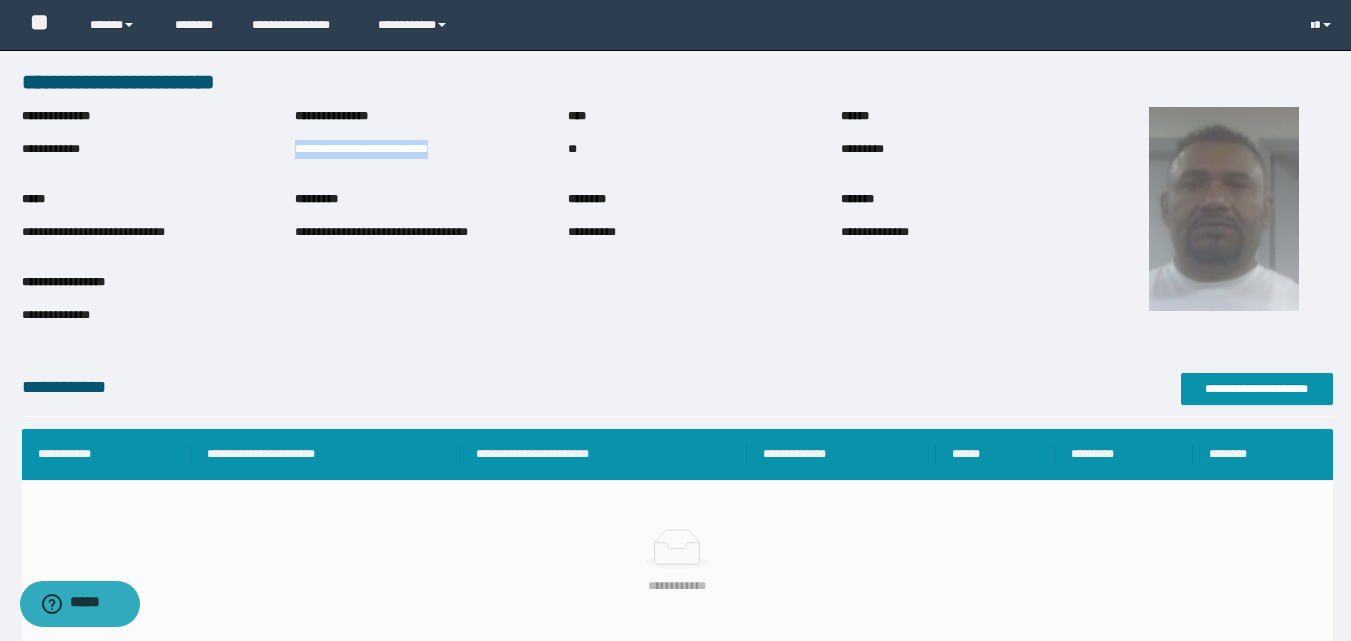 drag, startPoint x: 295, startPoint y: 144, endPoint x: 460, endPoint y: 144, distance: 165 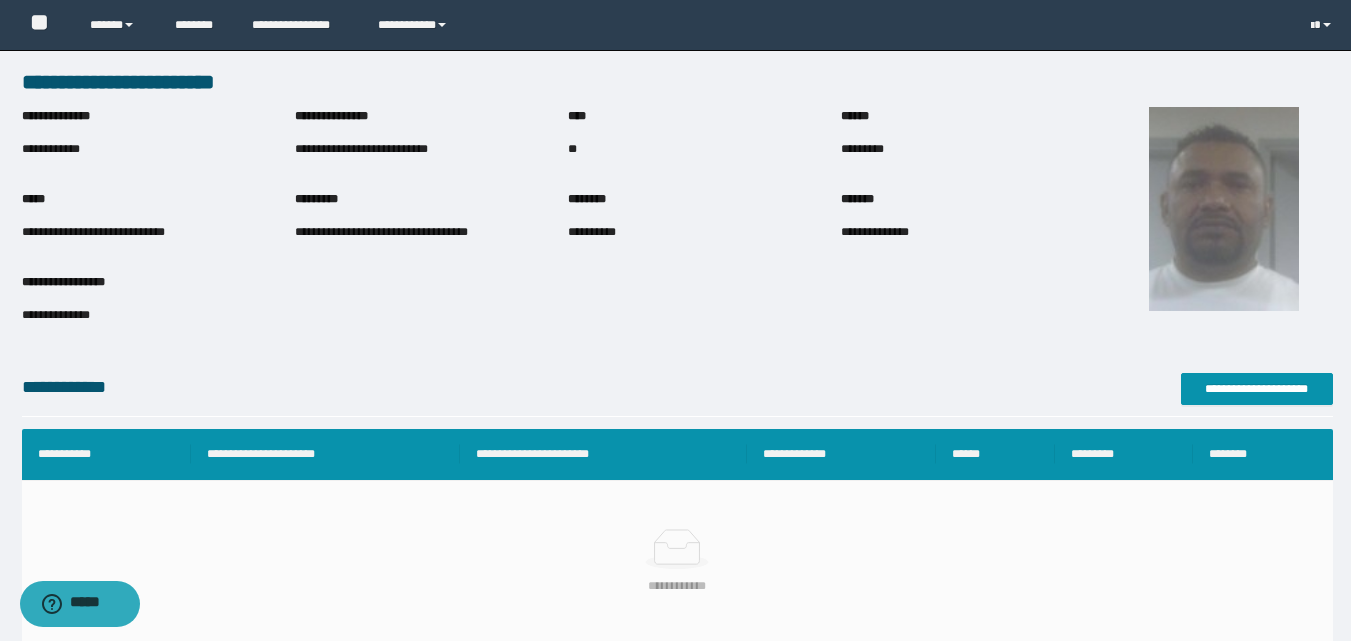 drag, startPoint x: 1313, startPoint y: 297, endPoint x: 1300, endPoint y: 318, distance: 24.698177 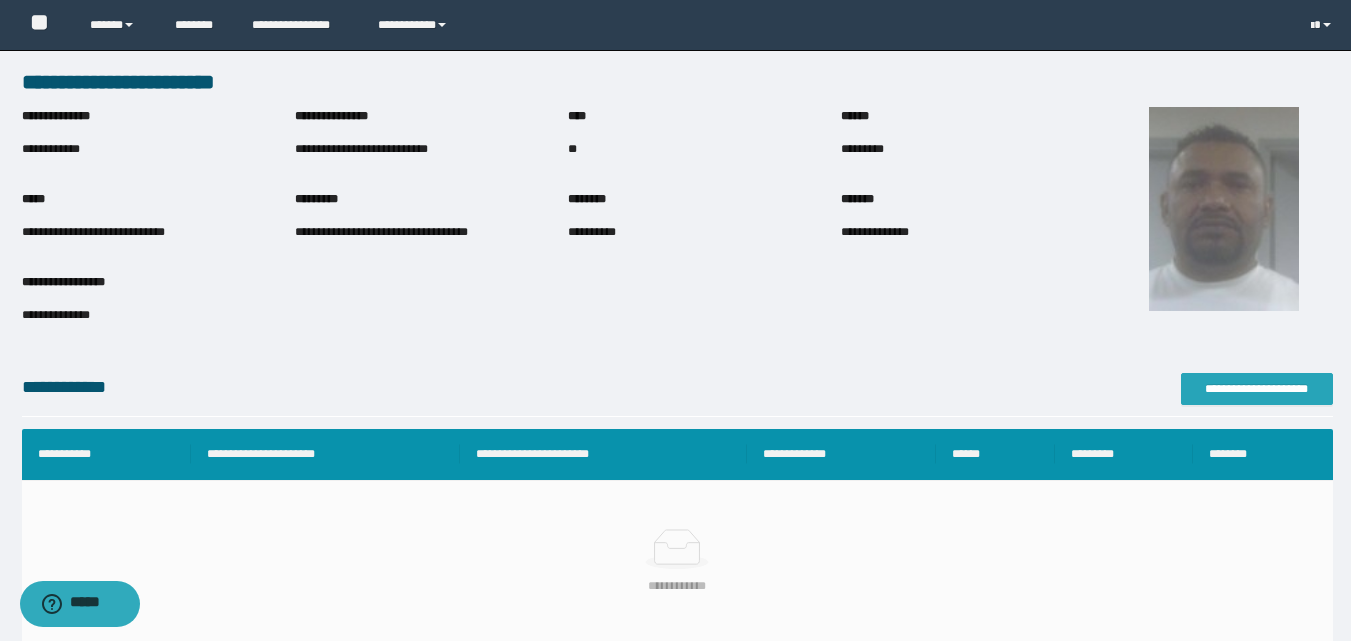 click on "**********" at bounding box center (1257, 389) 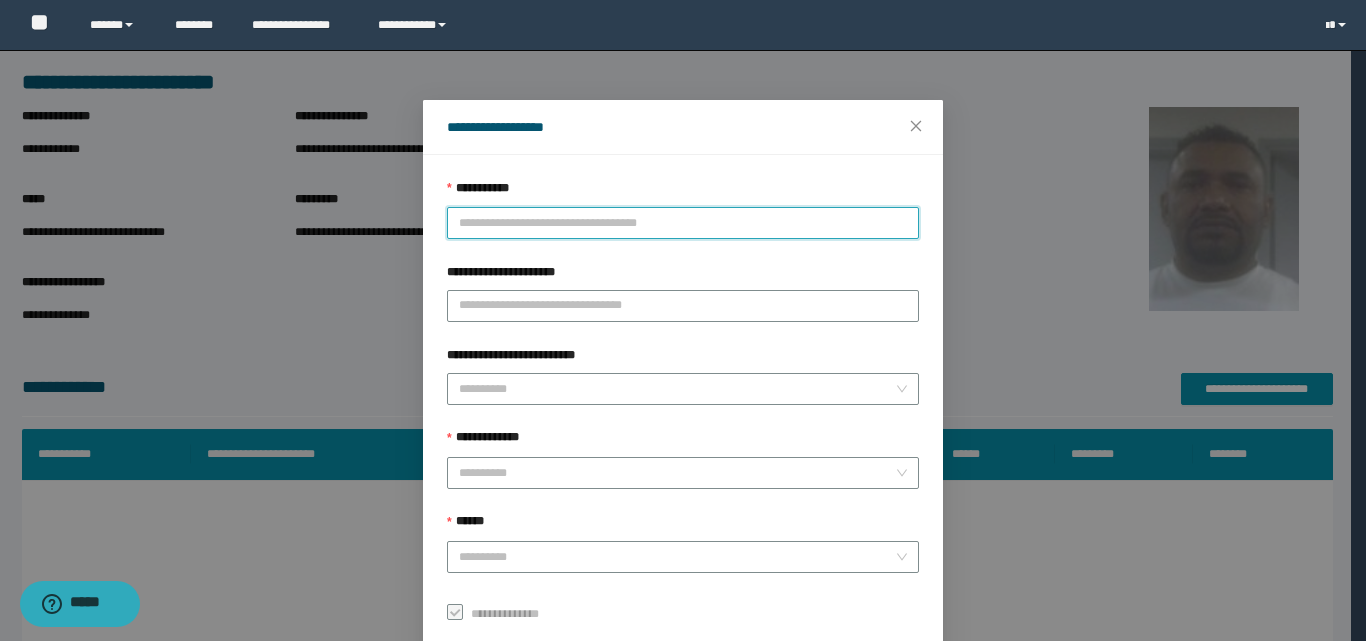 click on "**********" at bounding box center (683, 223) 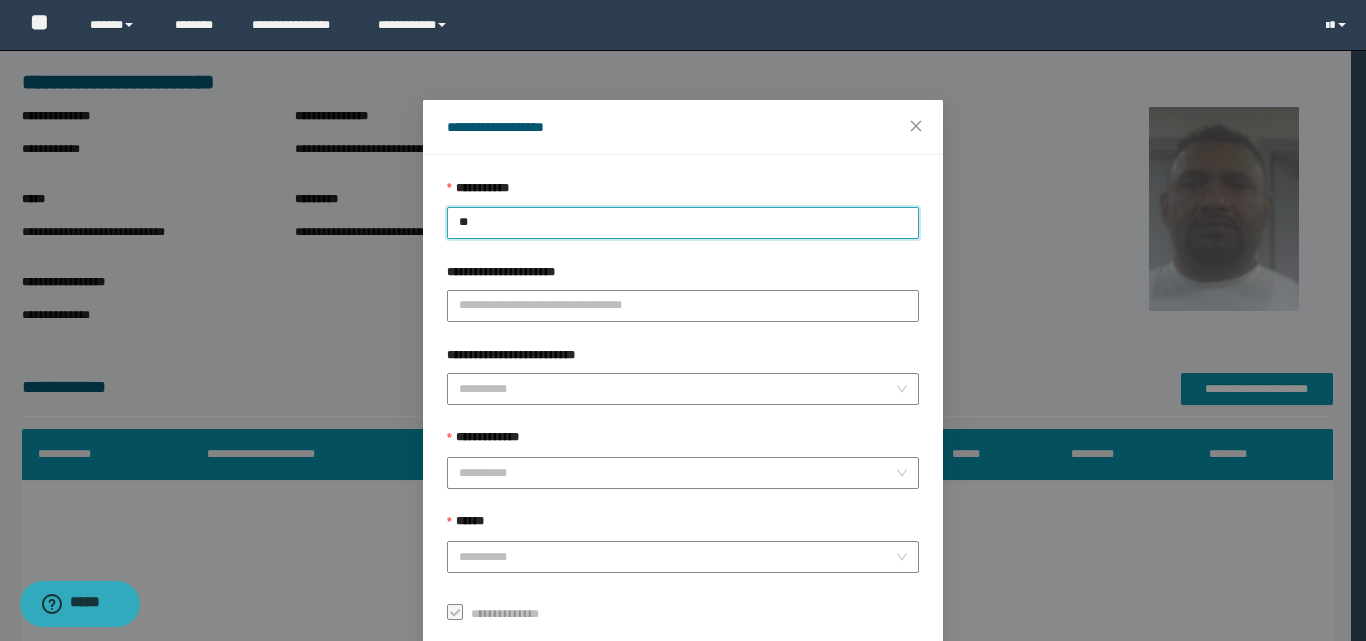 type on "***" 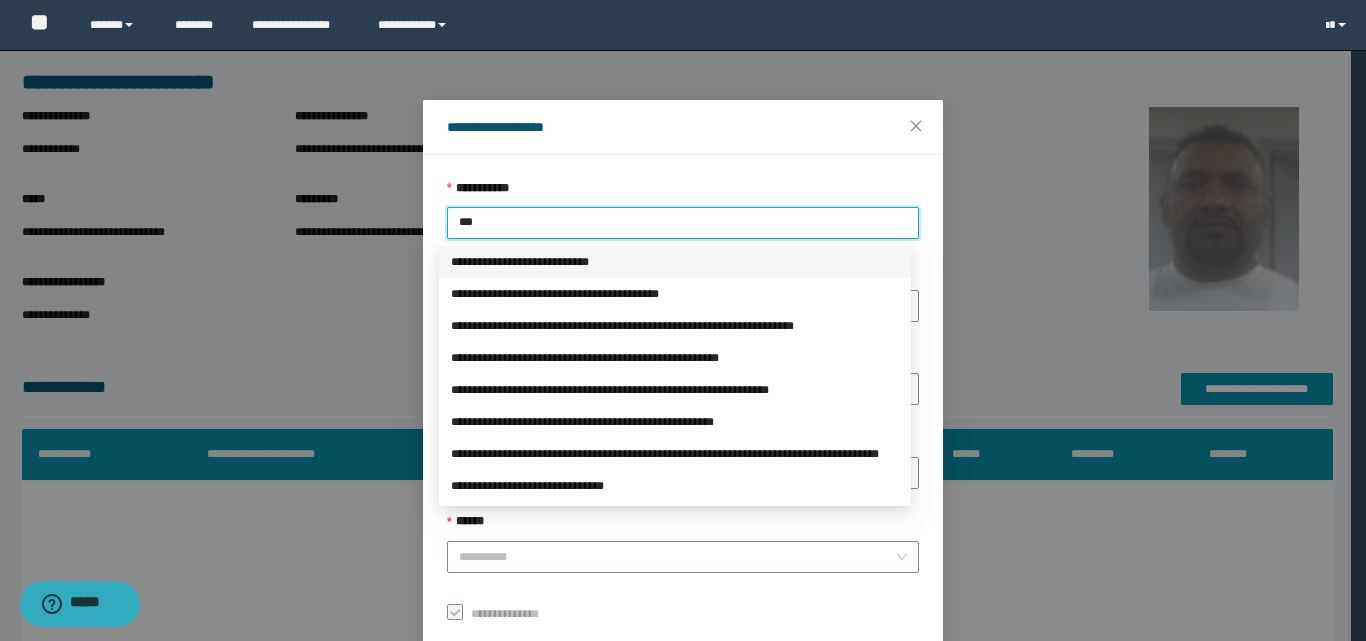 click on "**********" at bounding box center [675, 262] 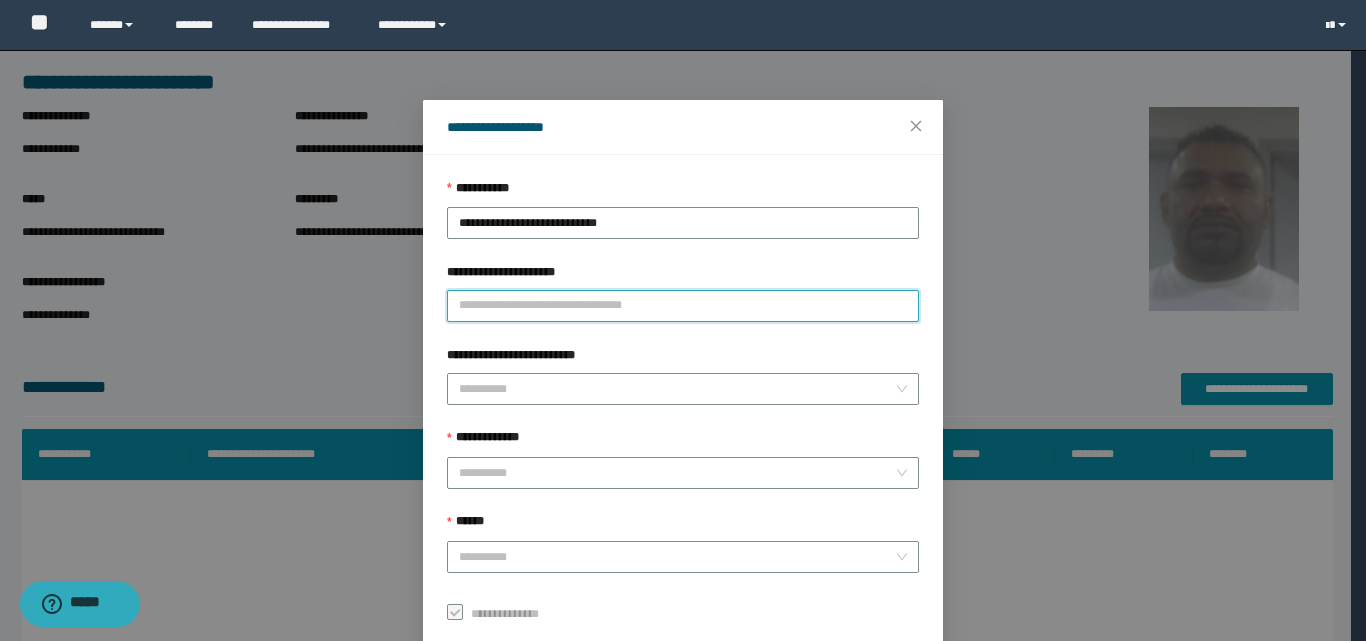 click on "**********" at bounding box center [683, 306] 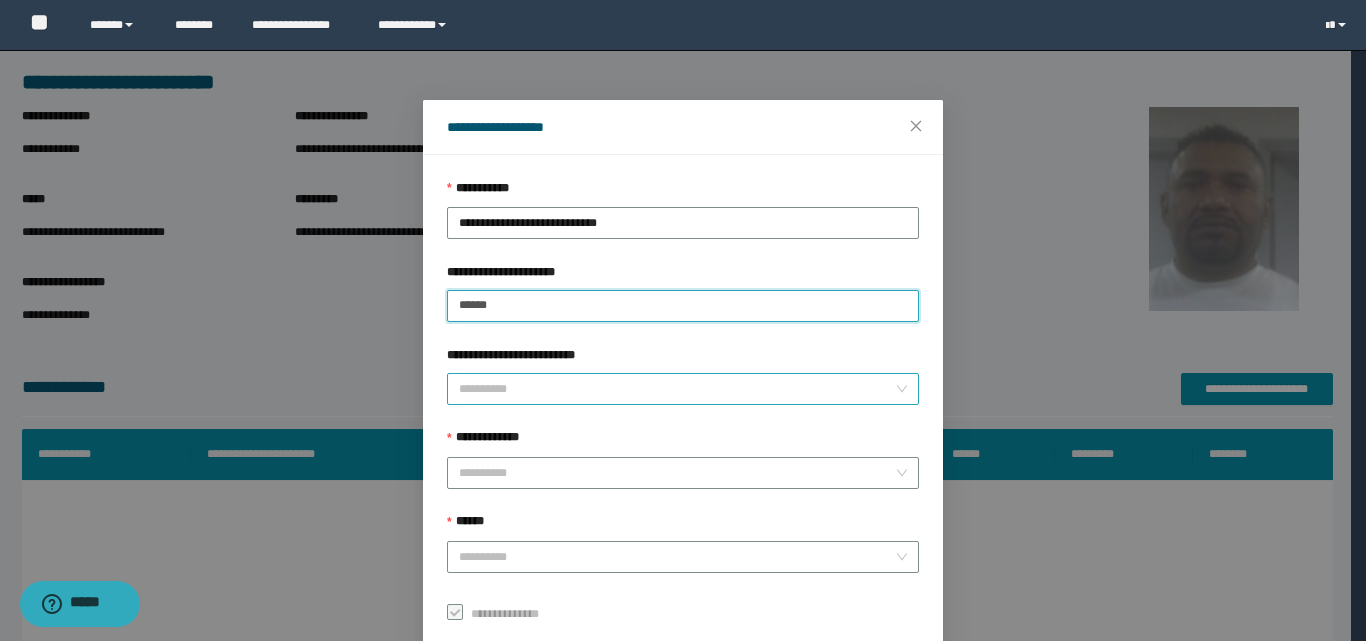 type on "******" 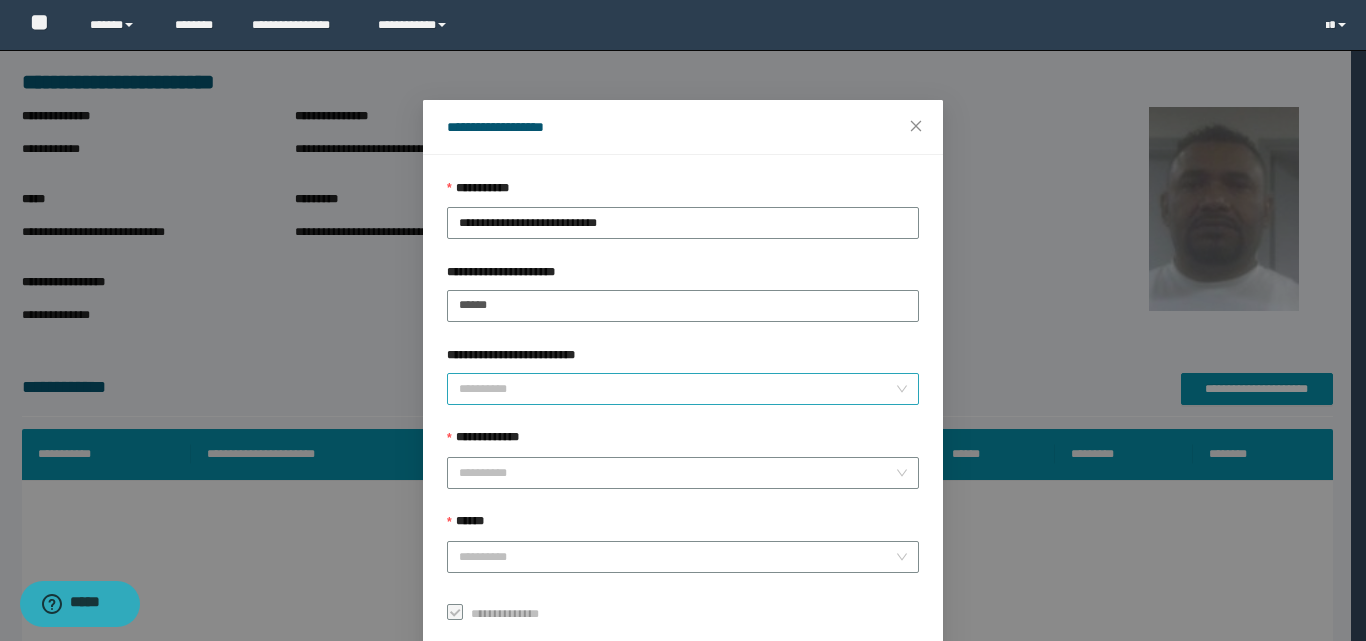 click on "**********" at bounding box center (677, 389) 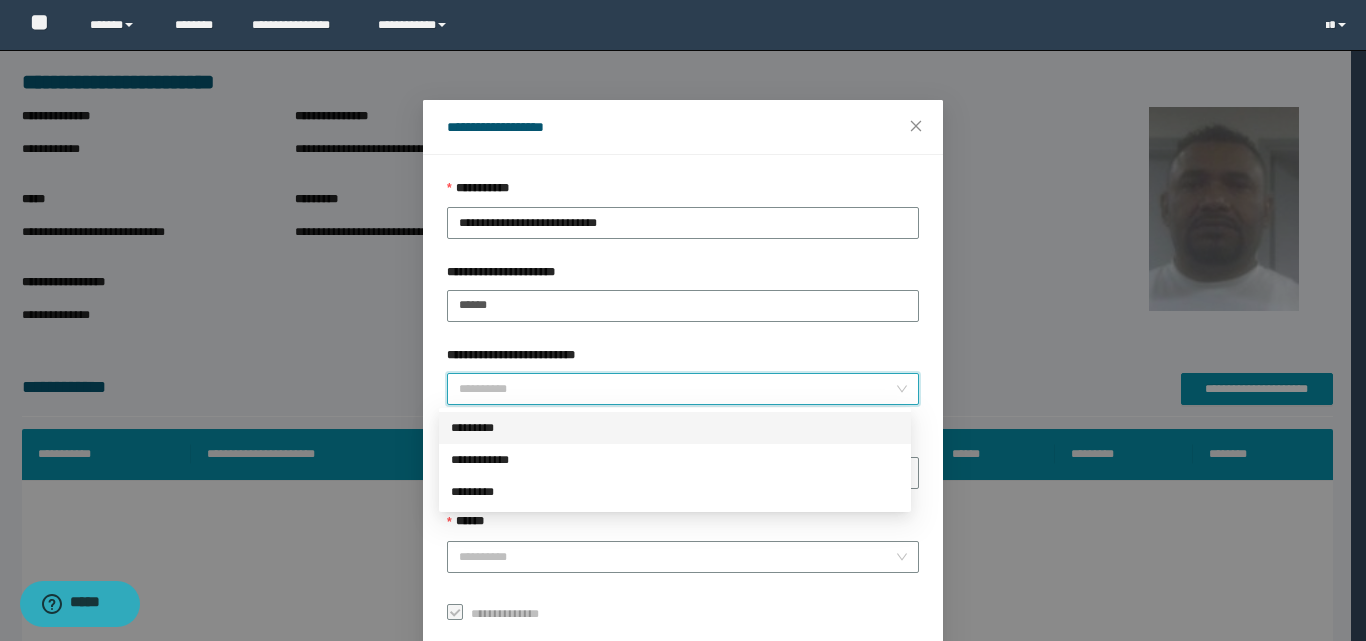click on "*********" at bounding box center (675, 428) 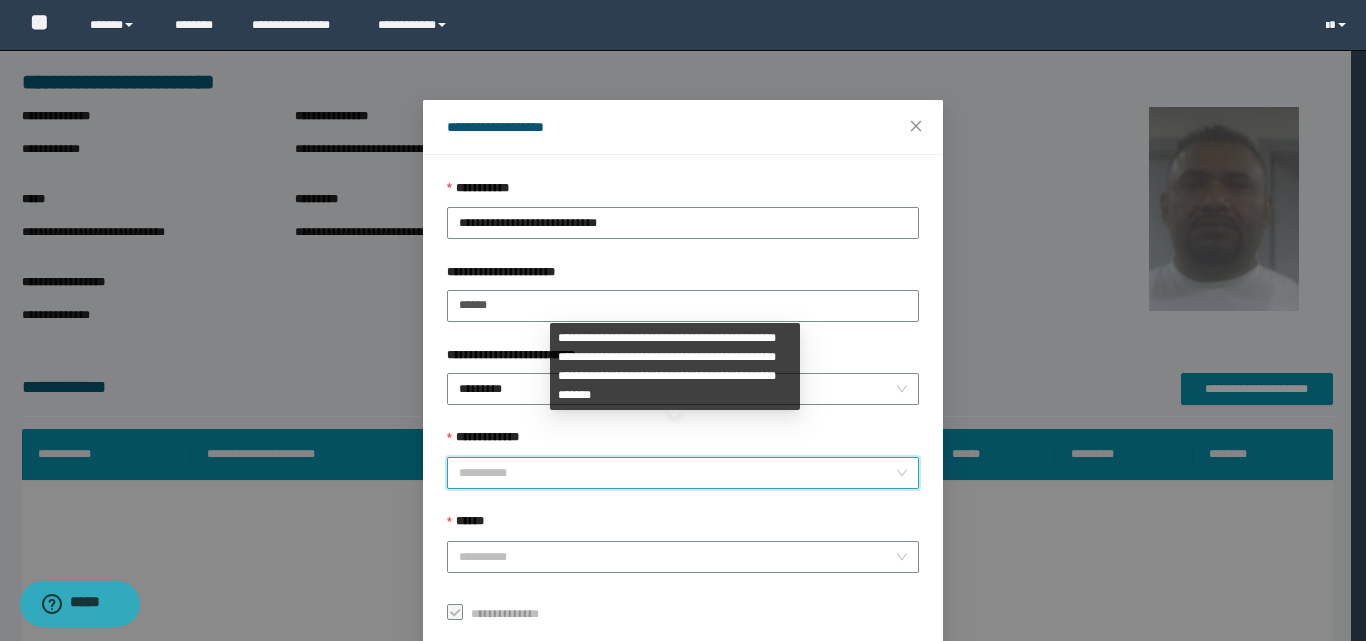 click on "**********" at bounding box center [677, 473] 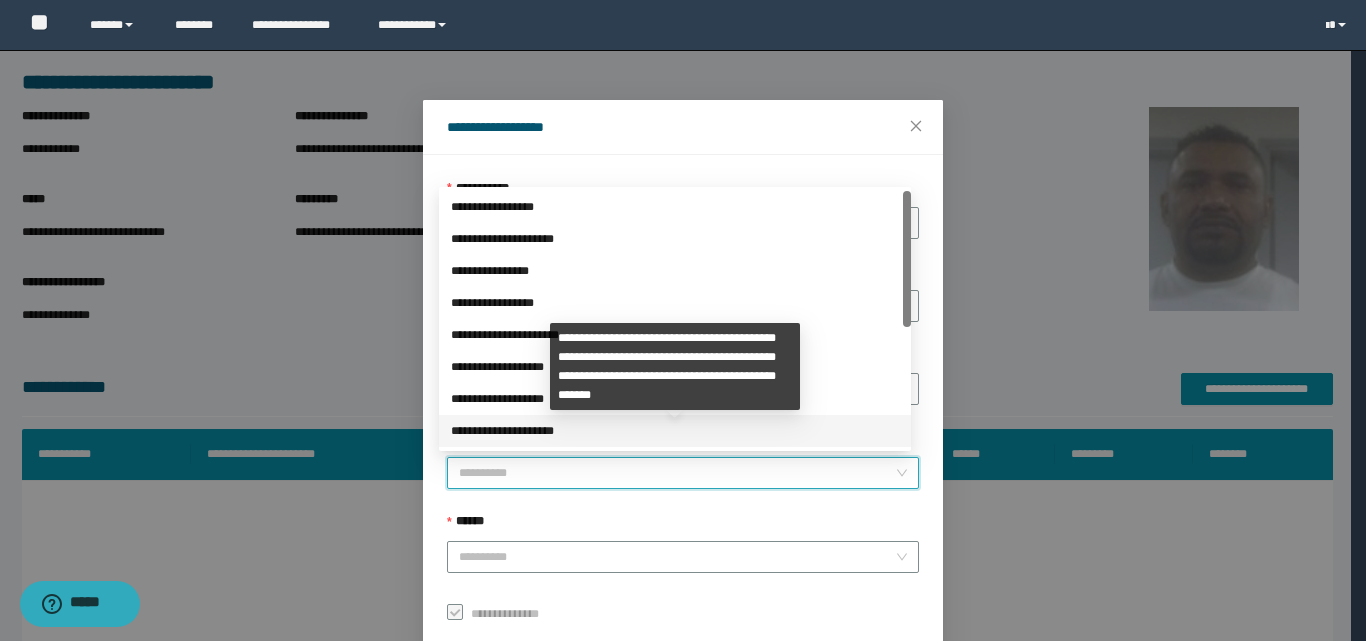 scroll, scrollTop: 224, scrollLeft: 0, axis: vertical 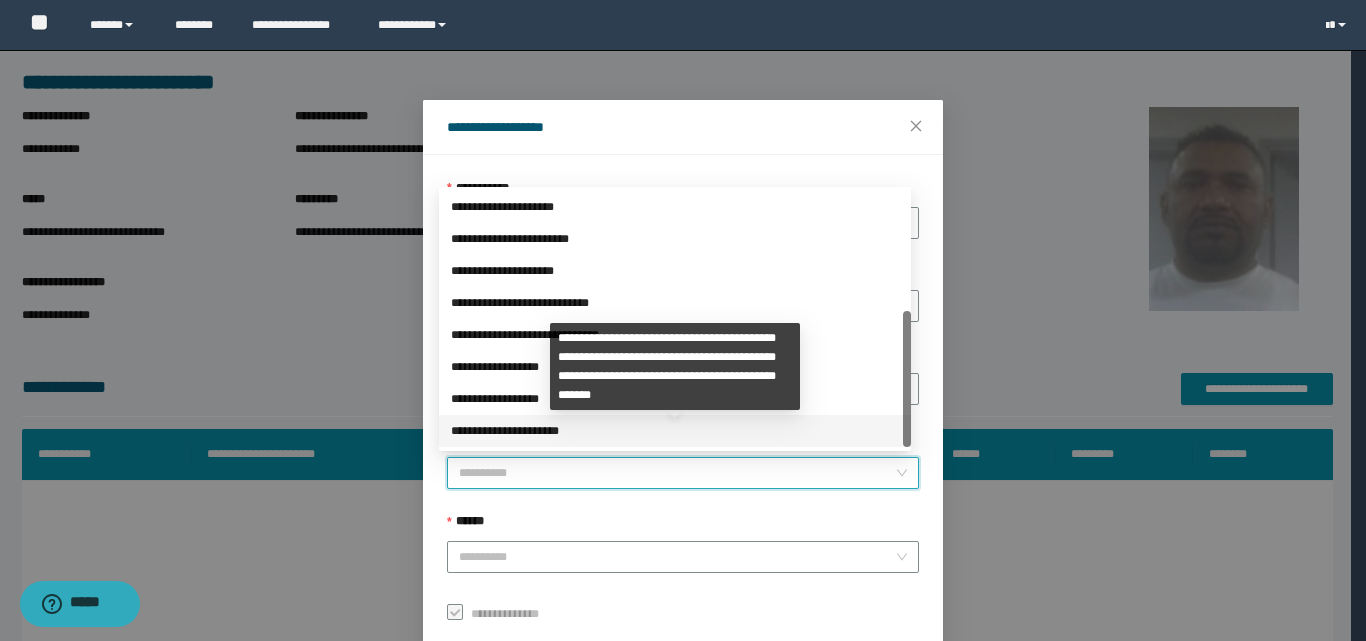drag, startPoint x: 510, startPoint y: 436, endPoint x: 501, endPoint y: 504, distance: 68.593 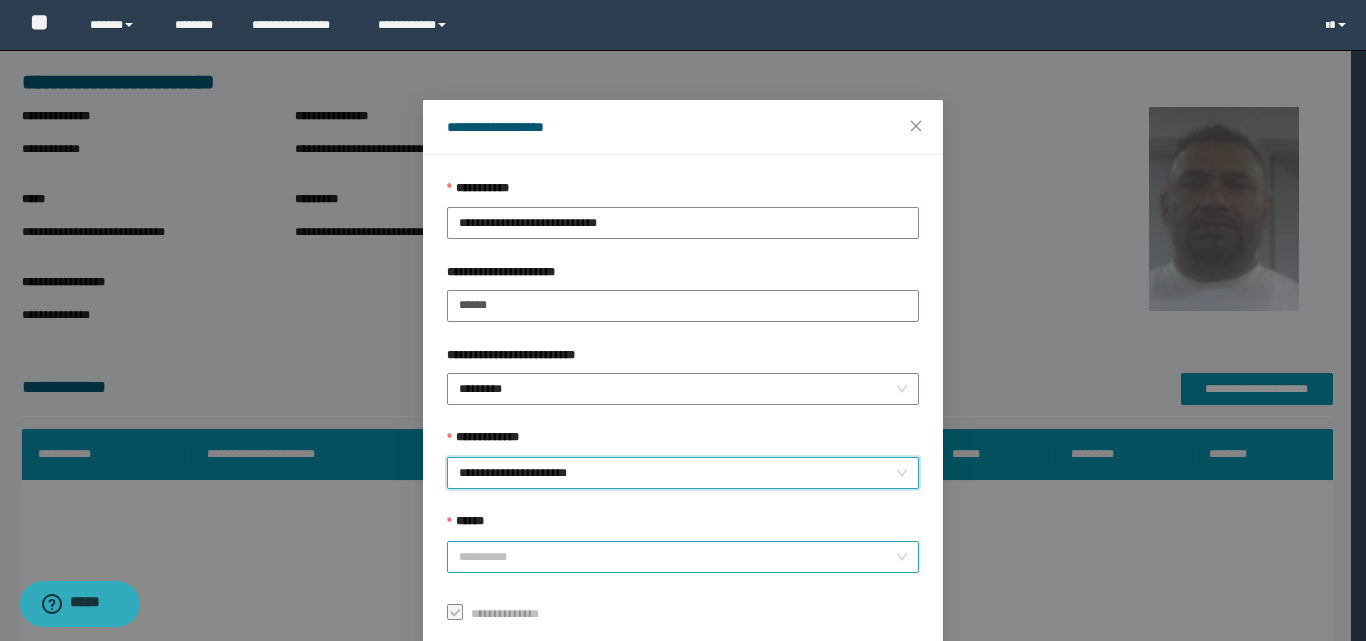 click on "******" at bounding box center [677, 557] 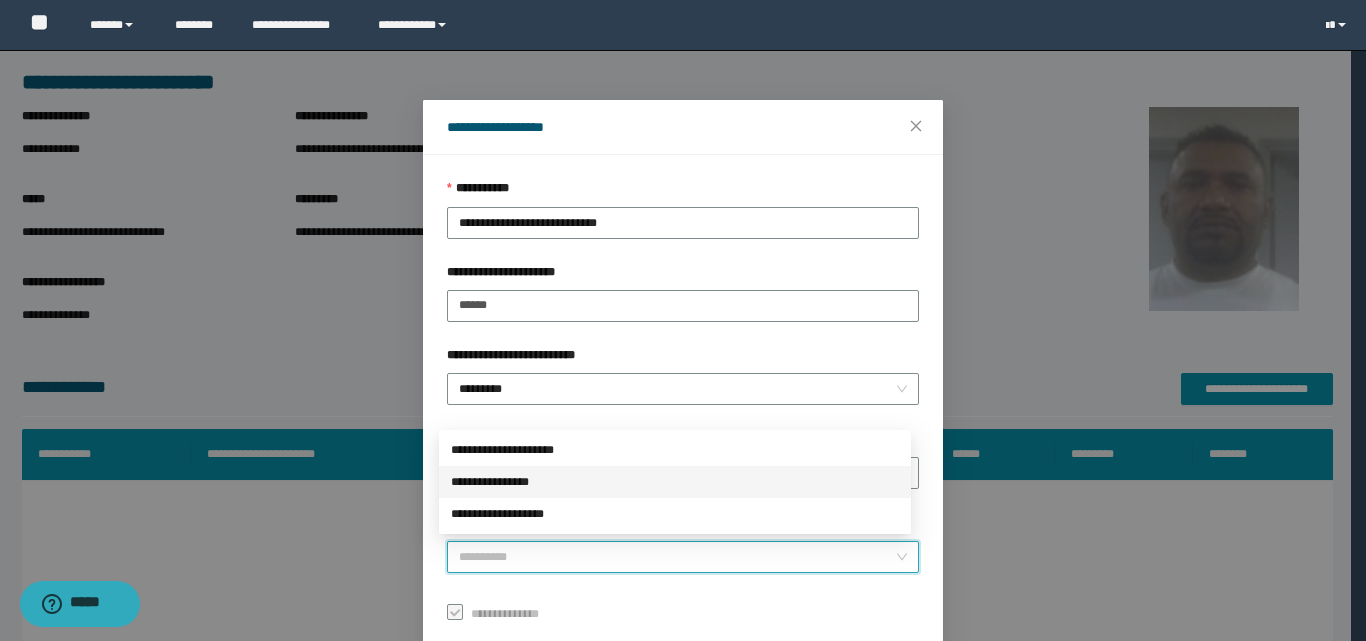 click on "**********" at bounding box center [675, 482] 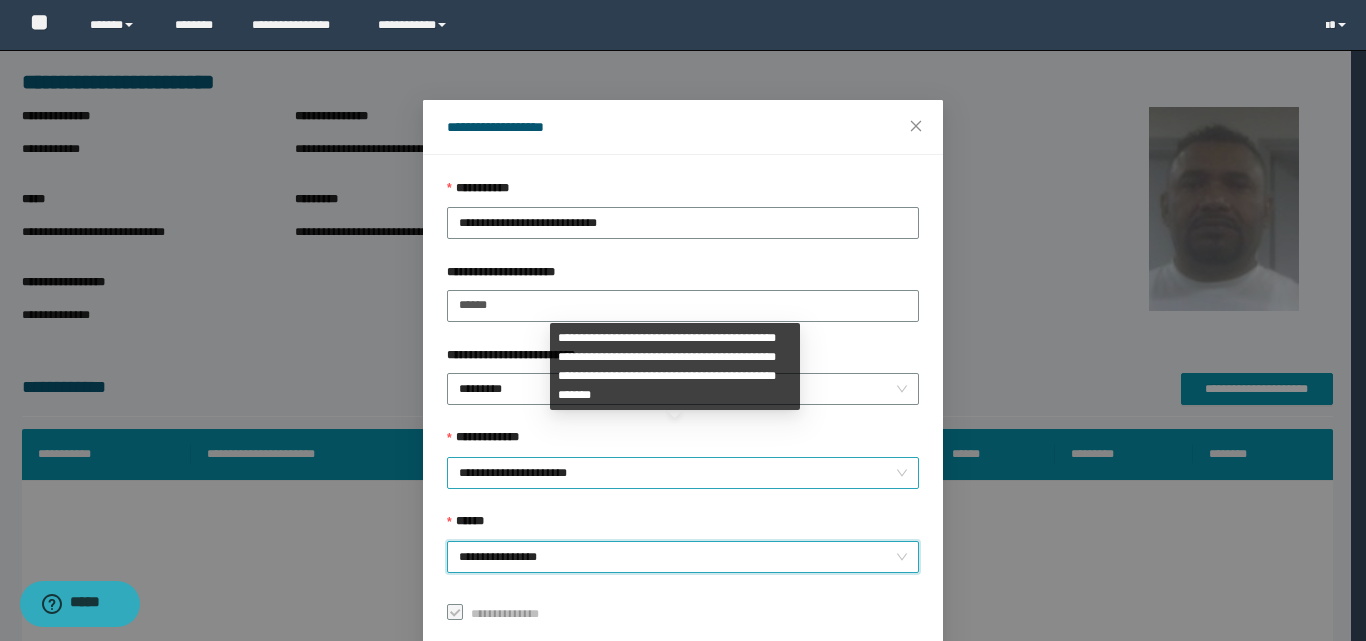 scroll, scrollTop: 111, scrollLeft: 0, axis: vertical 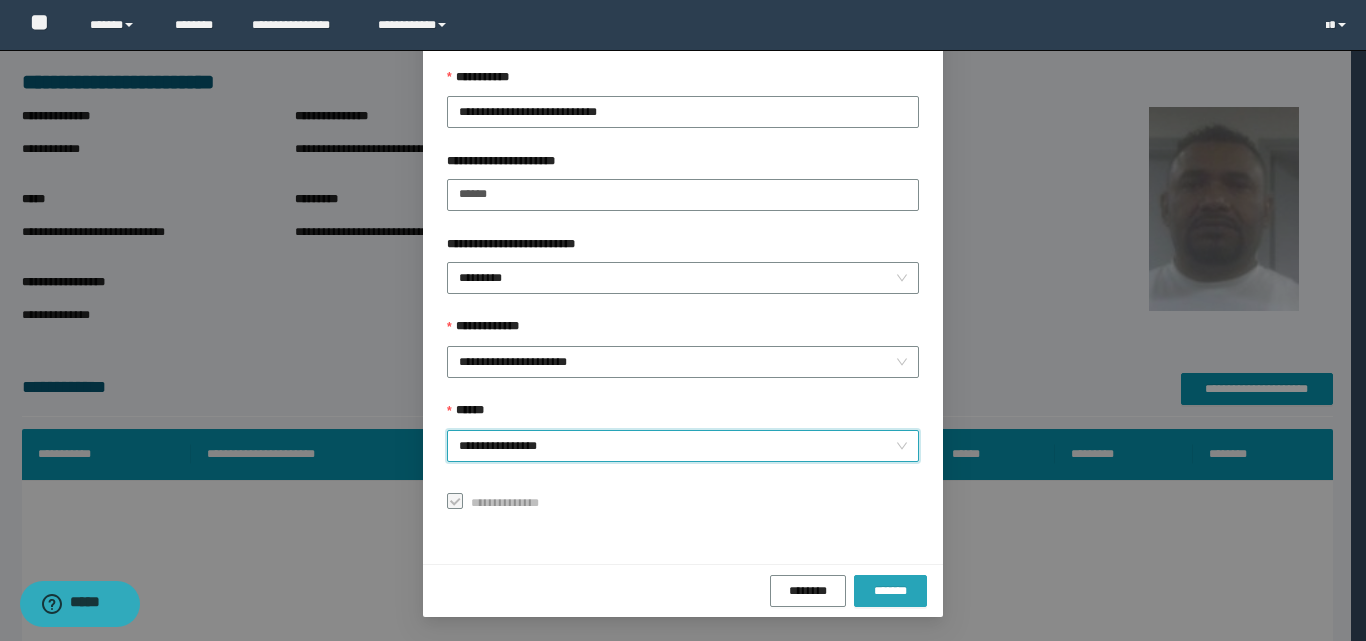 drag, startPoint x: 867, startPoint y: 582, endPoint x: 899, endPoint y: 570, distance: 34.176014 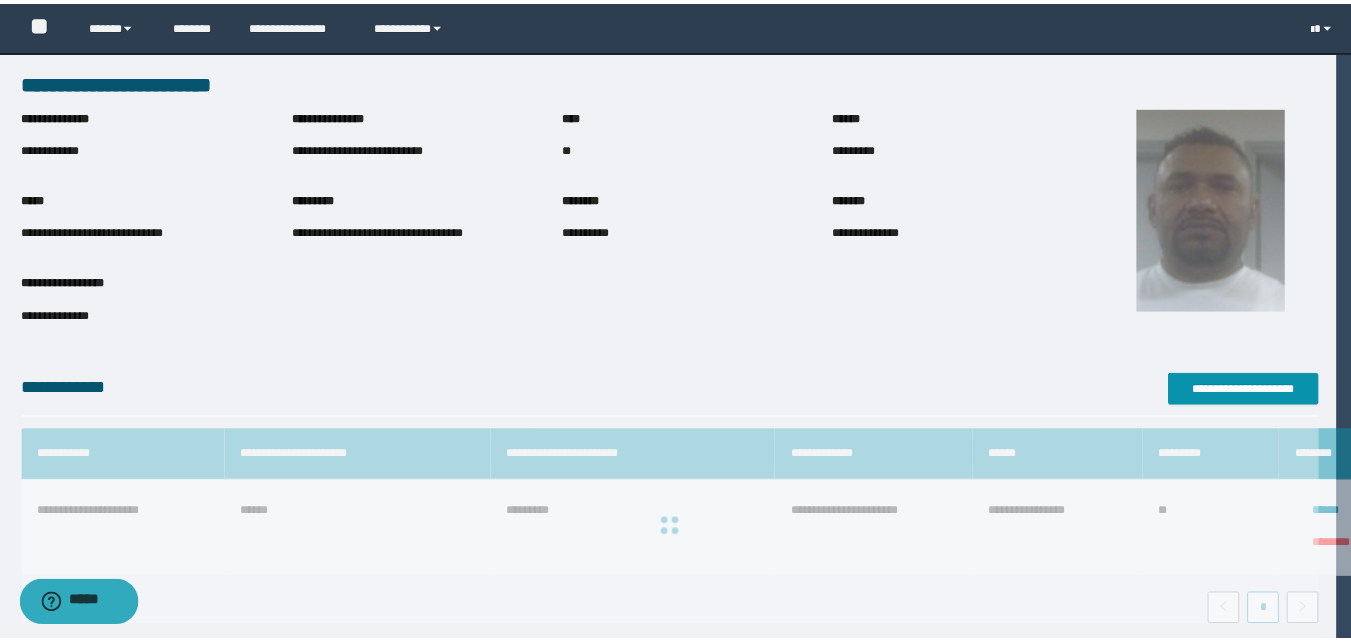 scroll, scrollTop: 64, scrollLeft: 0, axis: vertical 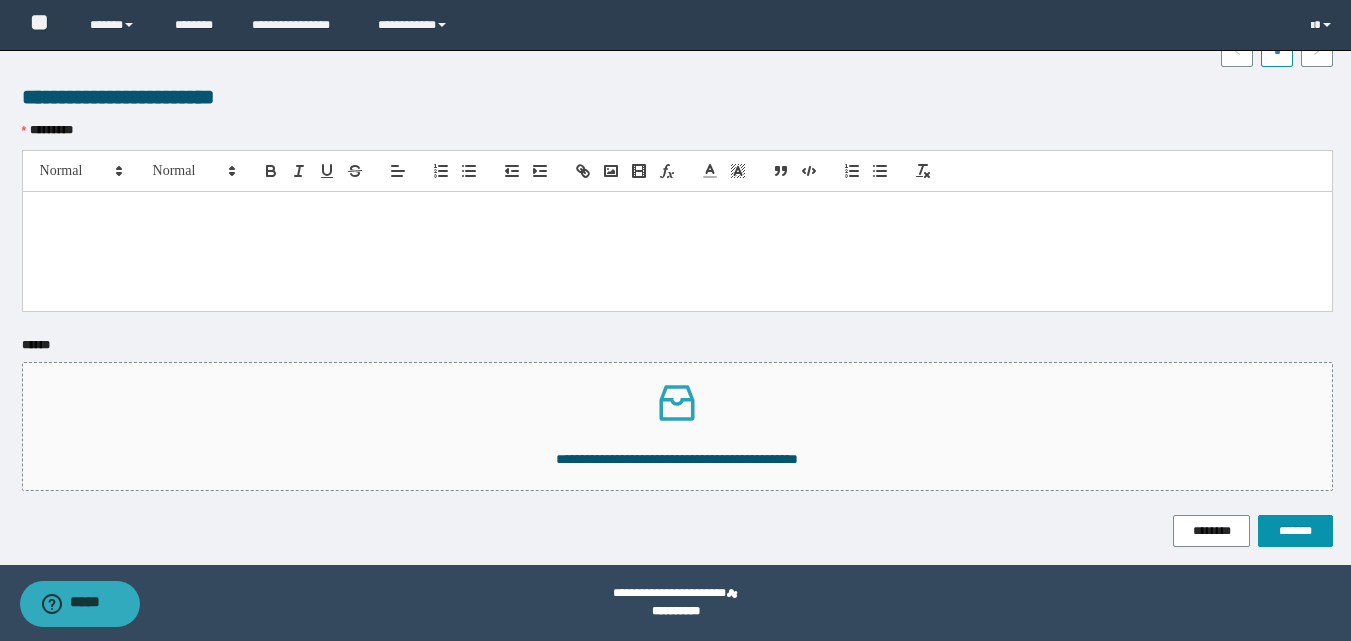 type 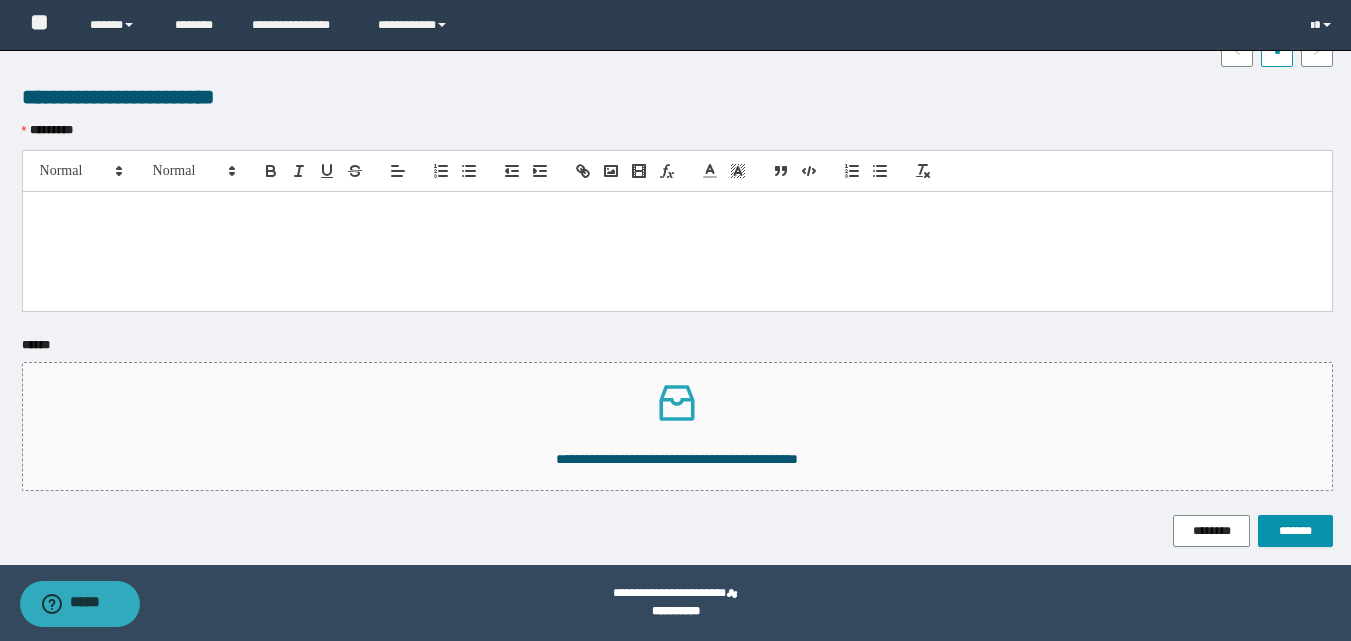 click at bounding box center (677, 213) 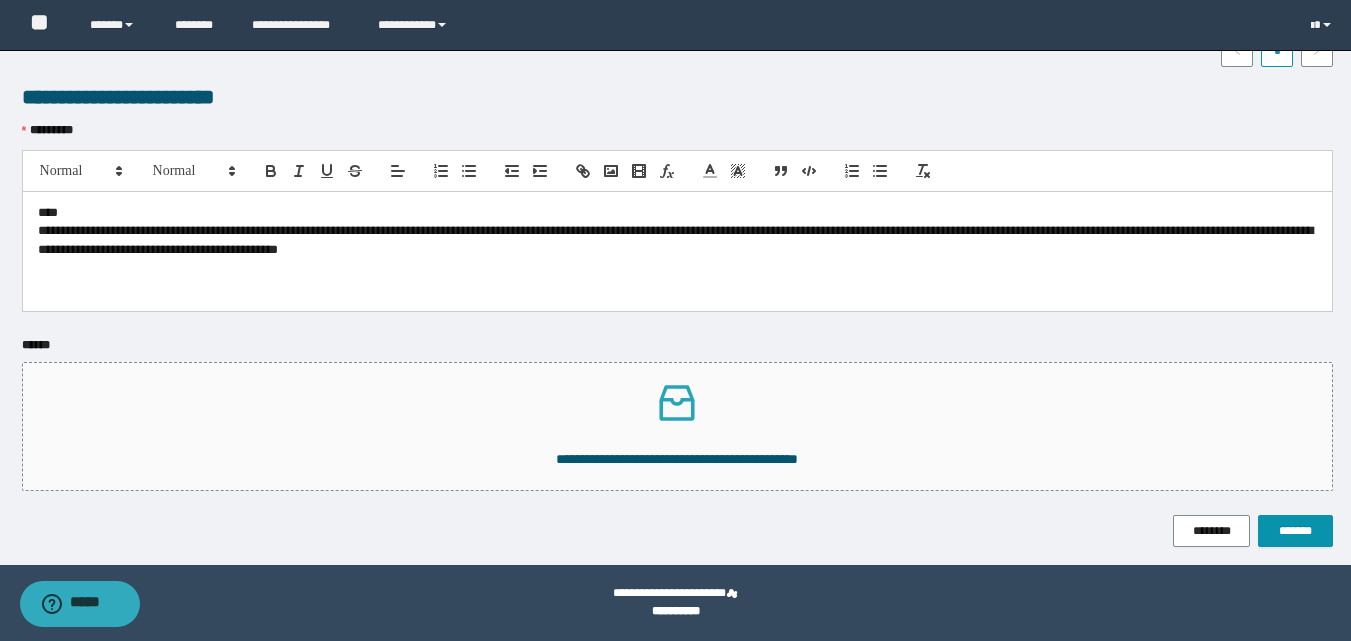 scroll, scrollTop: 0, scrollLeft: 0, axis: both 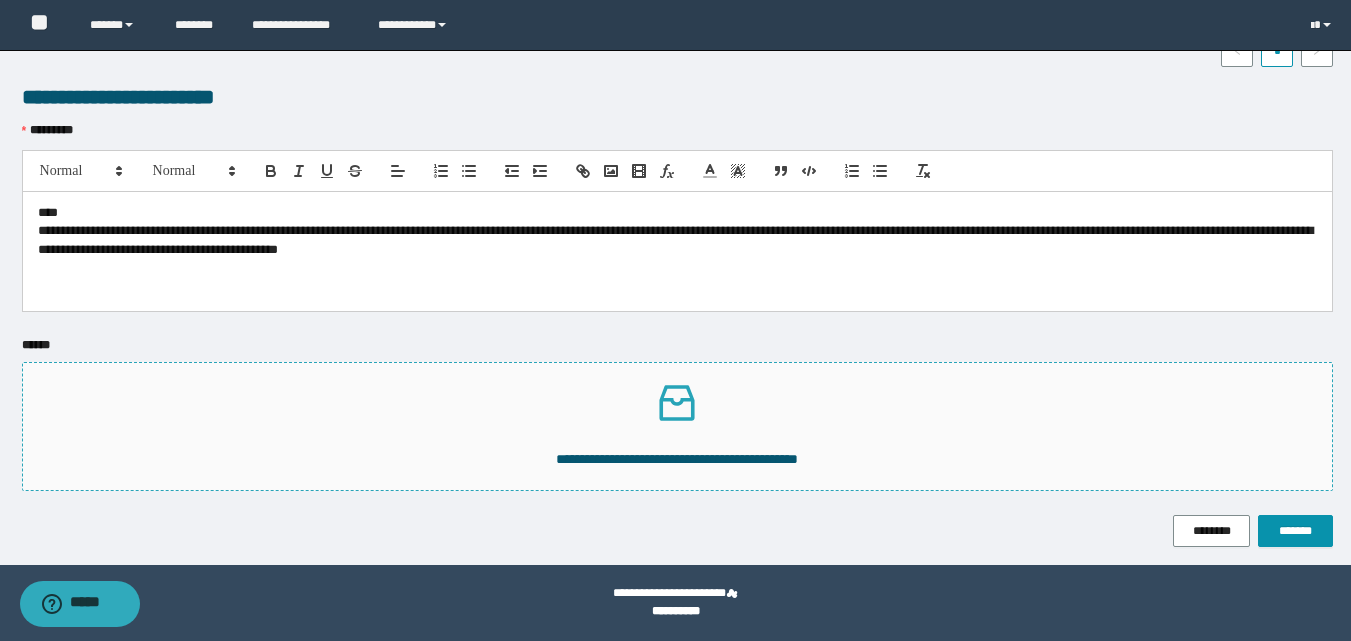 click 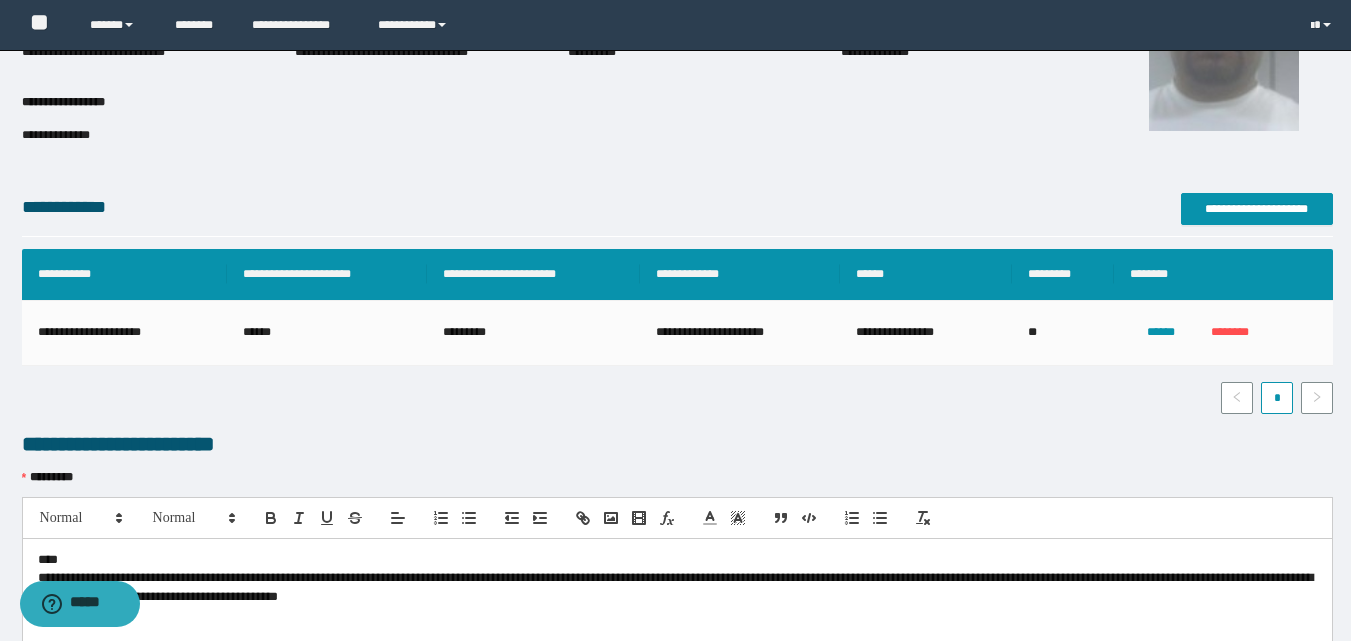 scroll, scrollTop: 554, scrollLeft: 0, axis: vertical 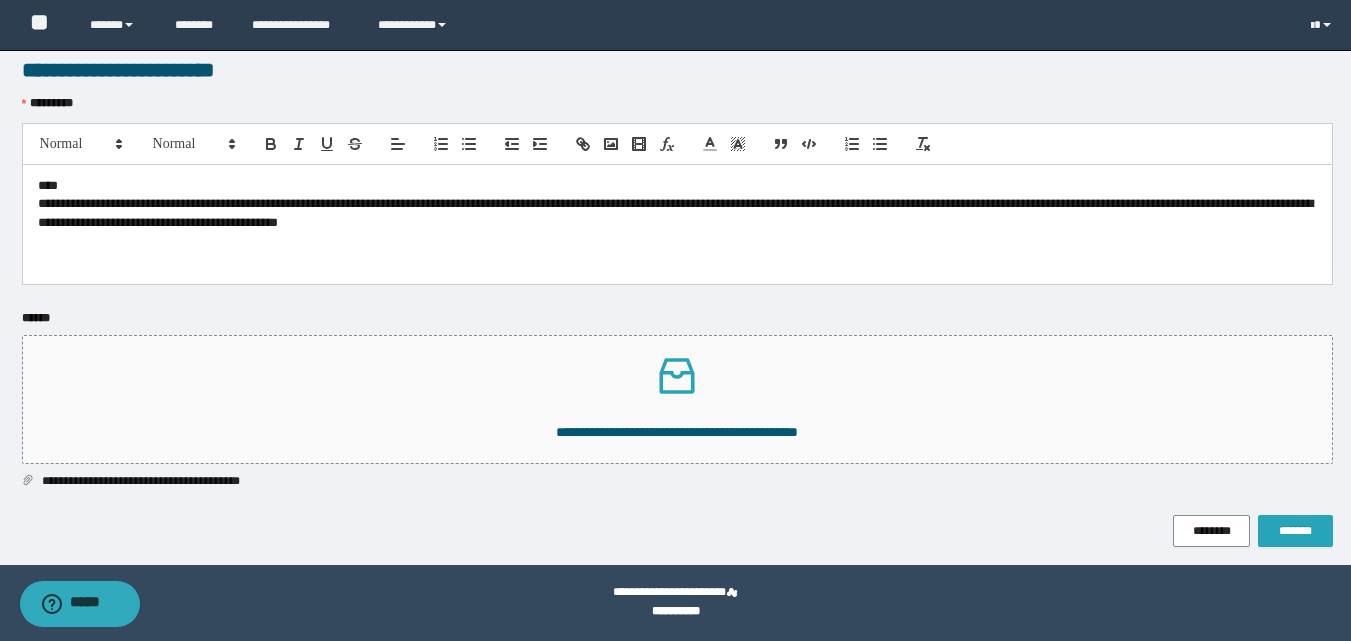 click on "*******" at bounding box center (1295, 531) 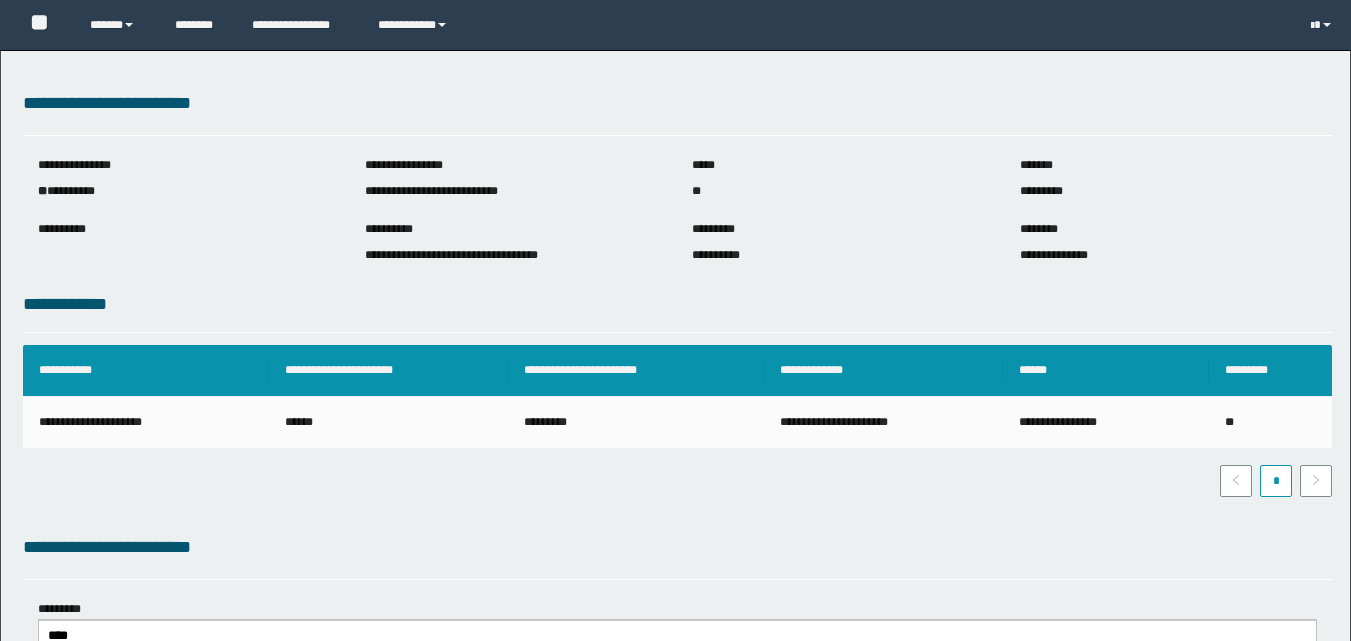 scroll, scrollTop: 0, scrollLeft: 0, axis: both 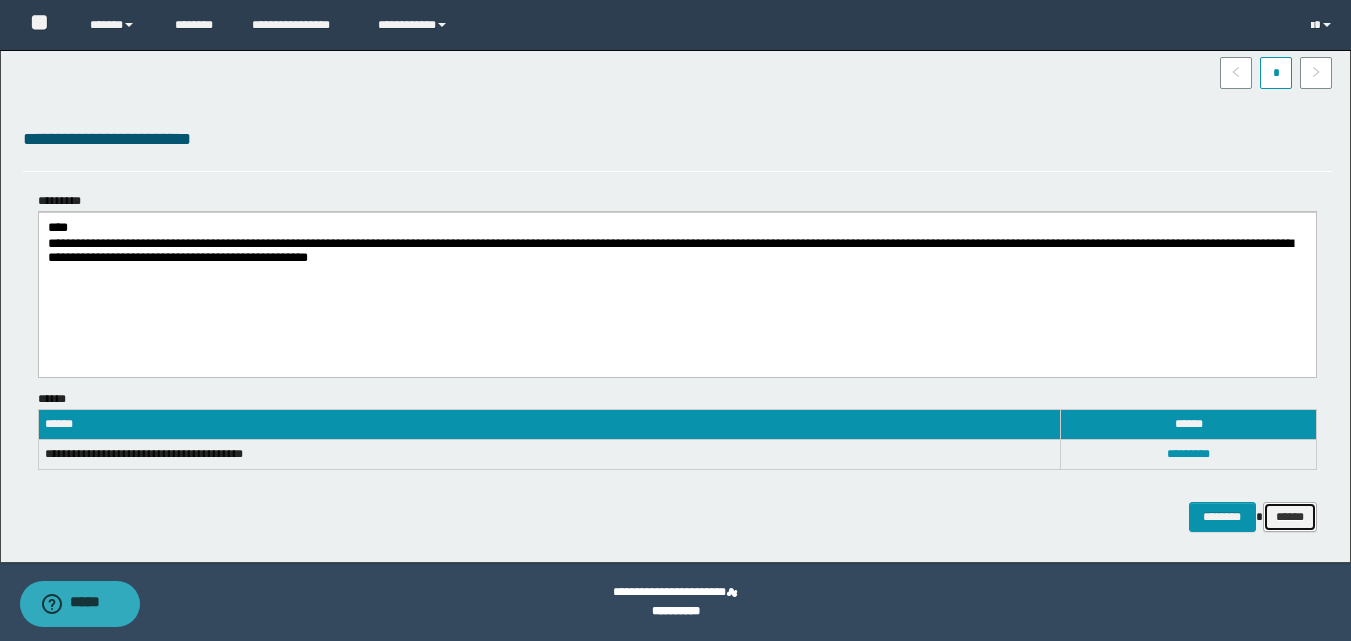 click on "******" at bounding box center (1290, 517) 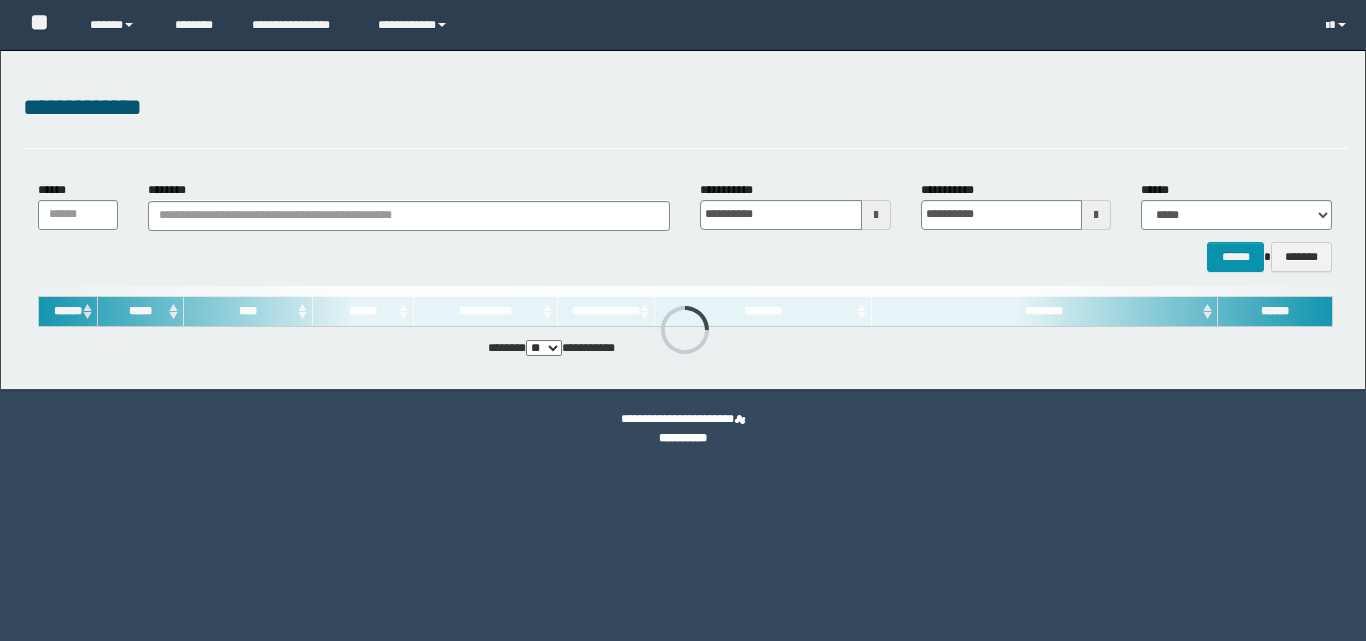 scroll, scrollTop: 0, scrollLeft: 0, axis: both 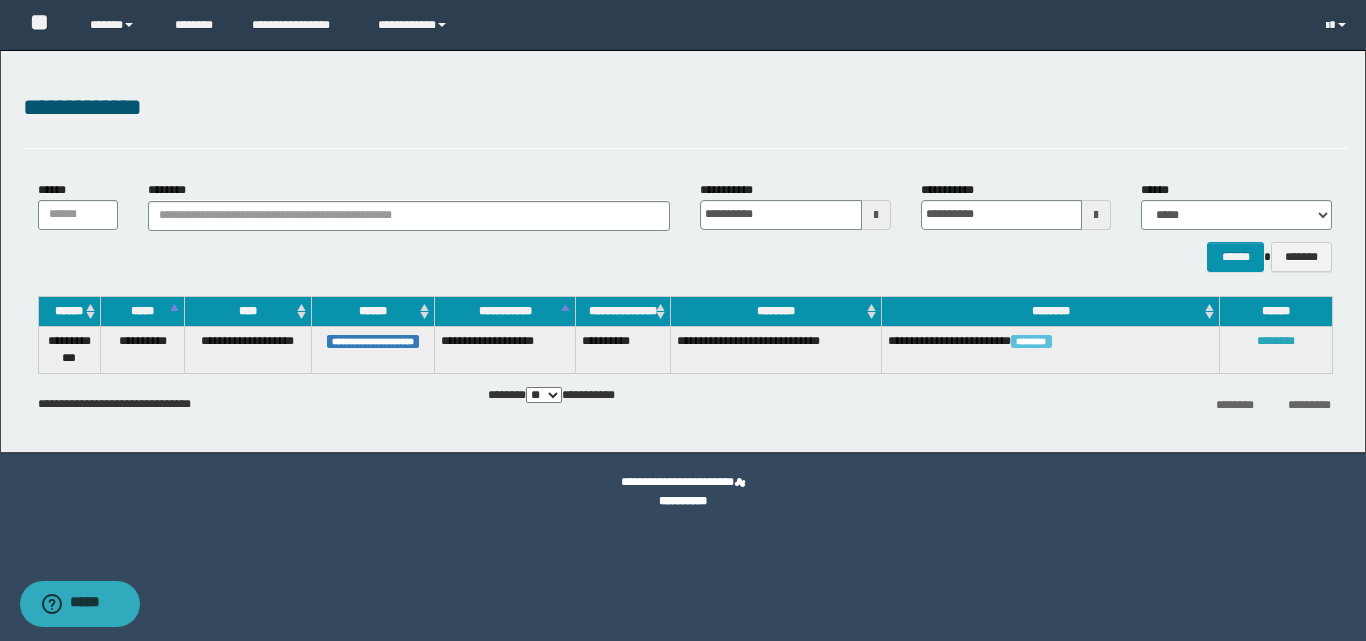 click on "********" at bounding box center (1276, 341) 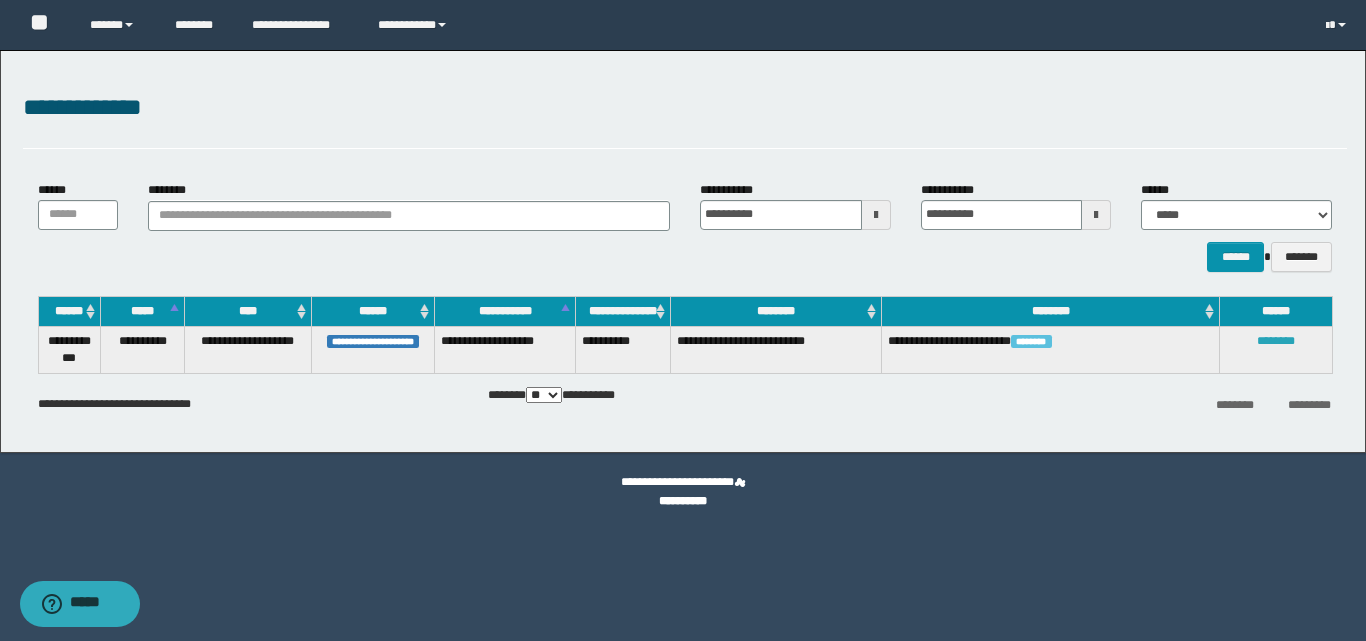 click on "********" at bounding box center [1276, 341] 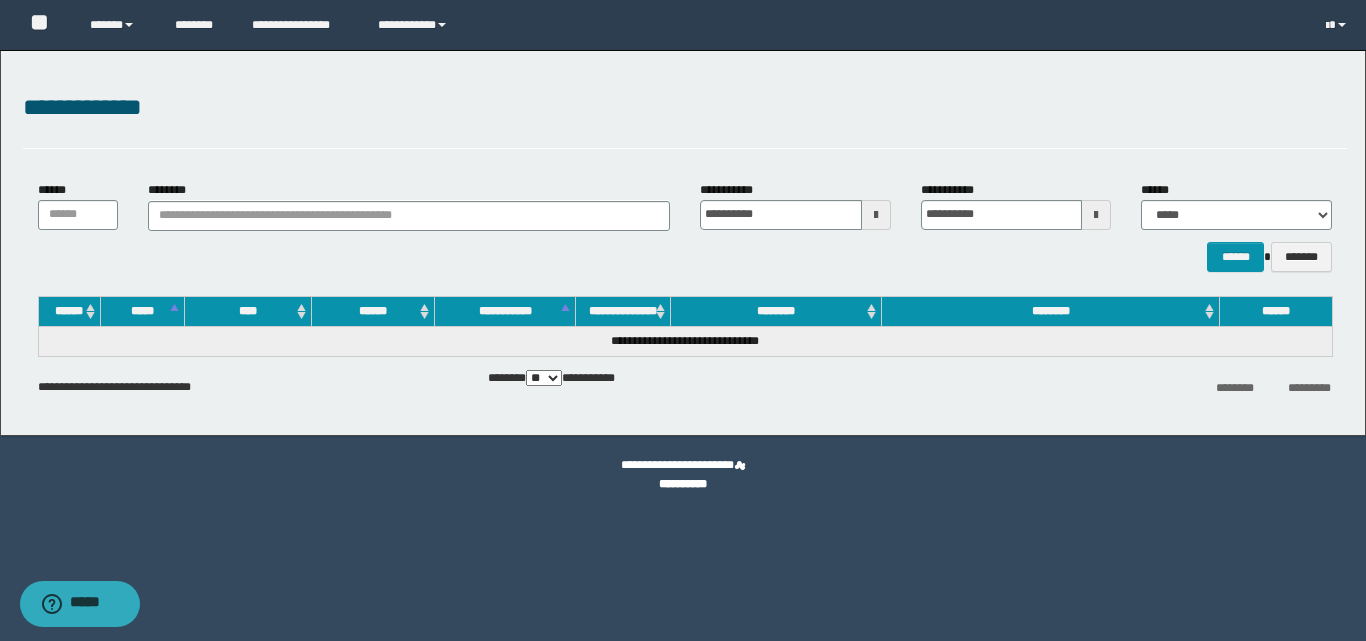 click on "********" at bounding box center (776, 311) 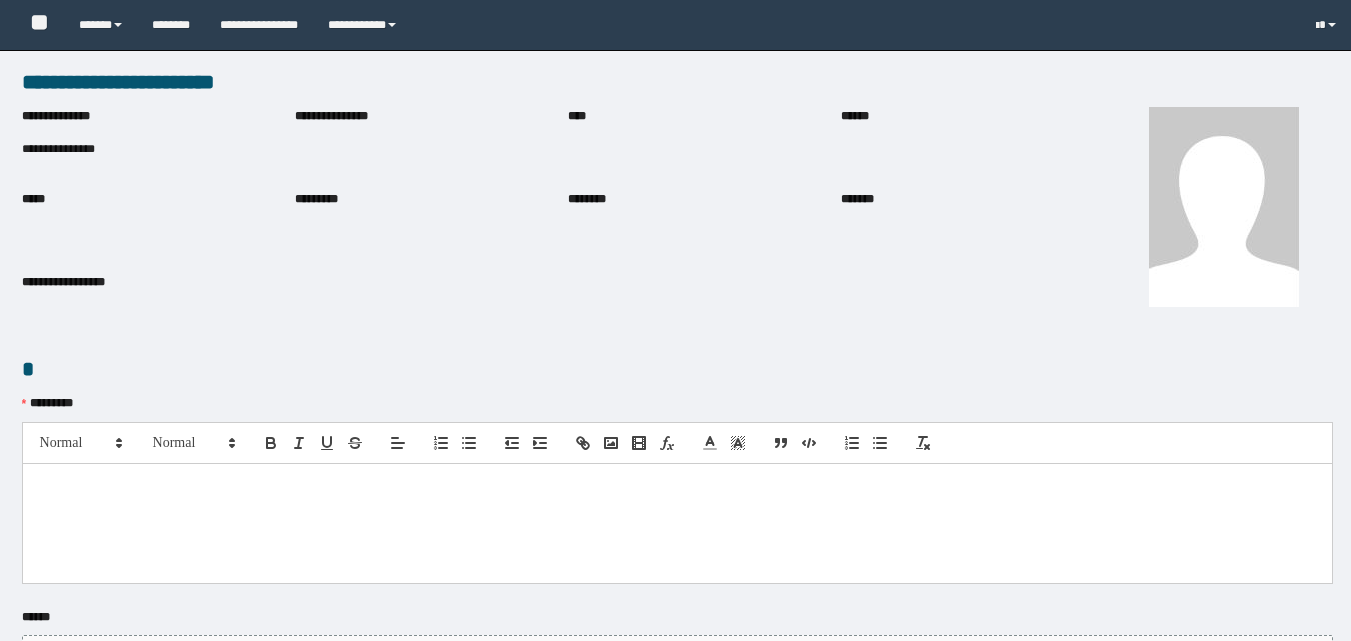 scroll, scrollTop: 0, scrollLeft: 0, axis: both 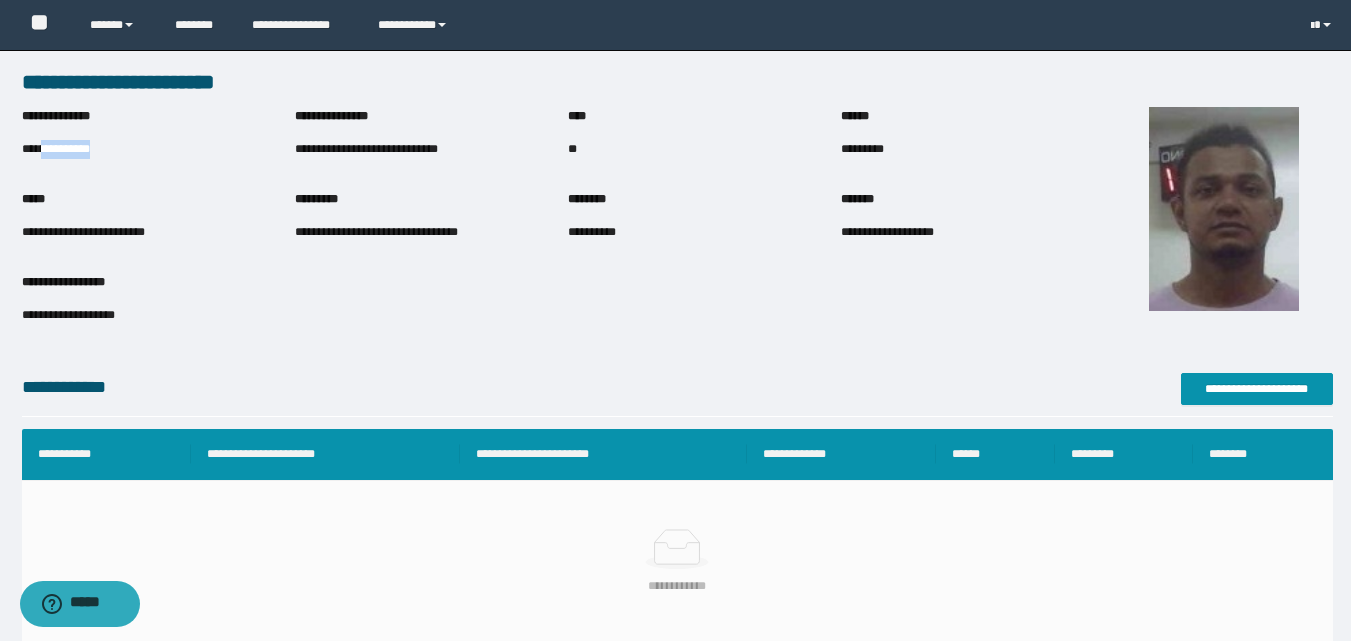 drag, startPoint x: 42, startPoint y: 150, endPoint x: 164, endPoint y: 148, distance: 122.016396 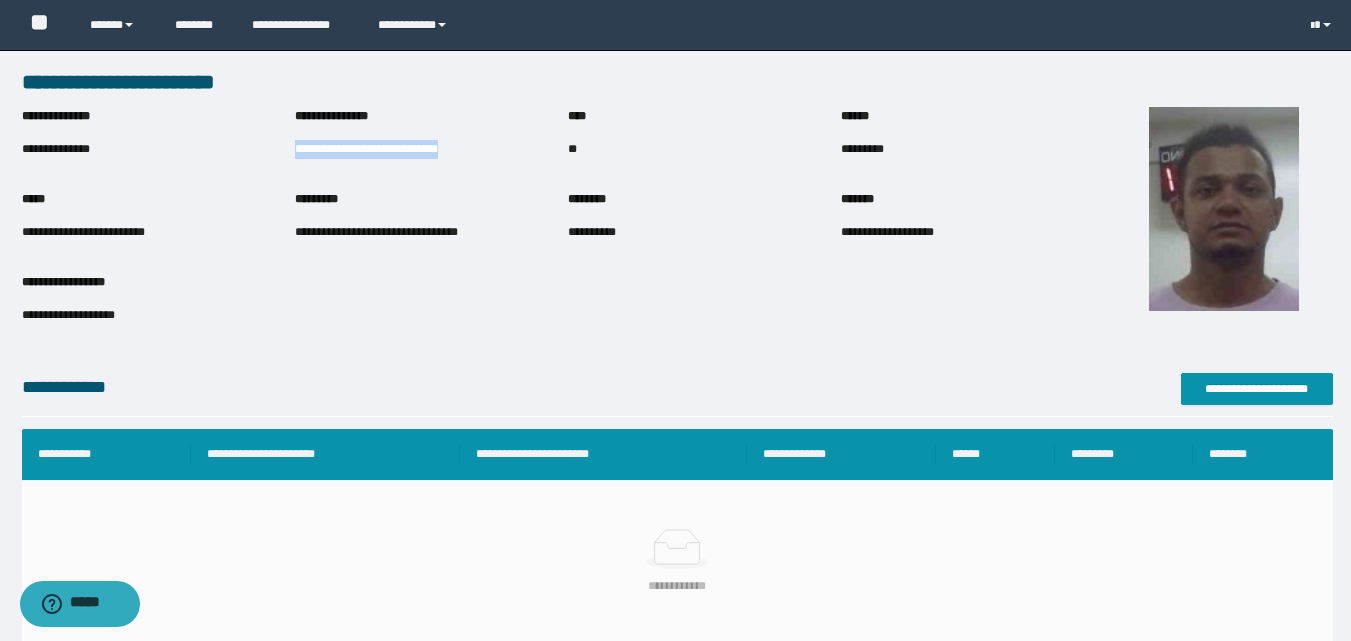 drag, startPoint x: 295, startPoint y: 155, endPoint x: 497, endPoint y: 161, distance: 202.0891 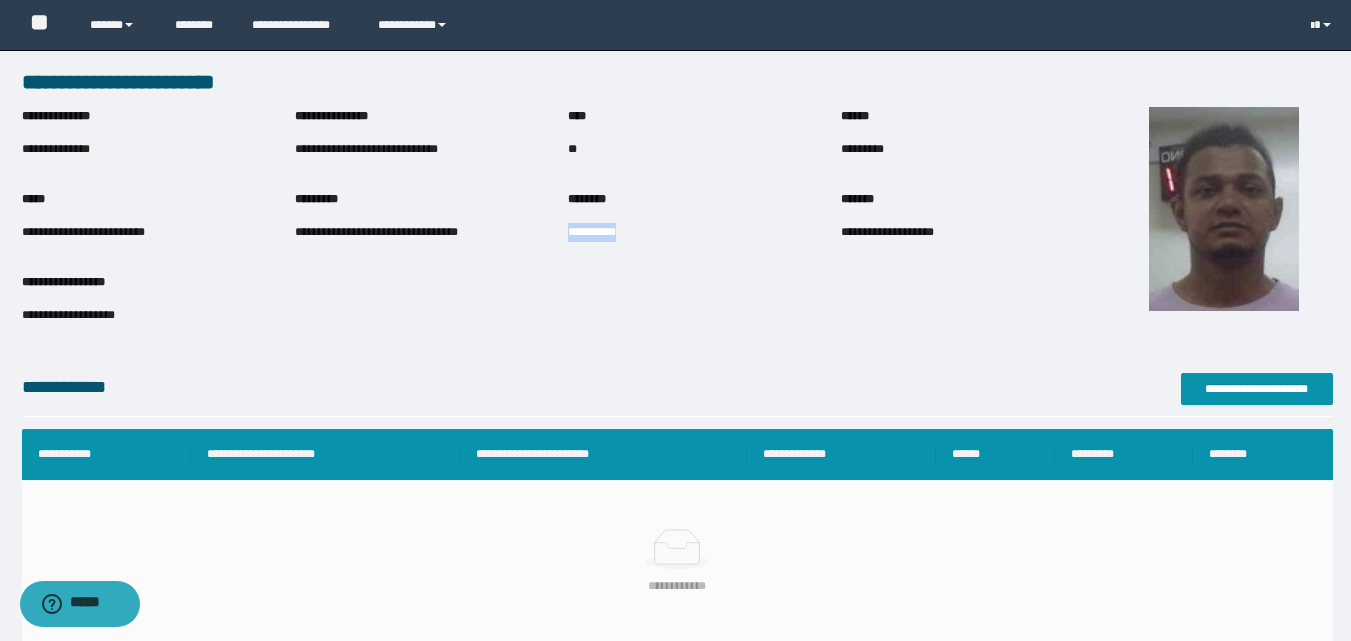 drag, startPoint x: 570, startPoint y: 235, endPoint x: 674, endPoint y: 234, distance: 104.00481 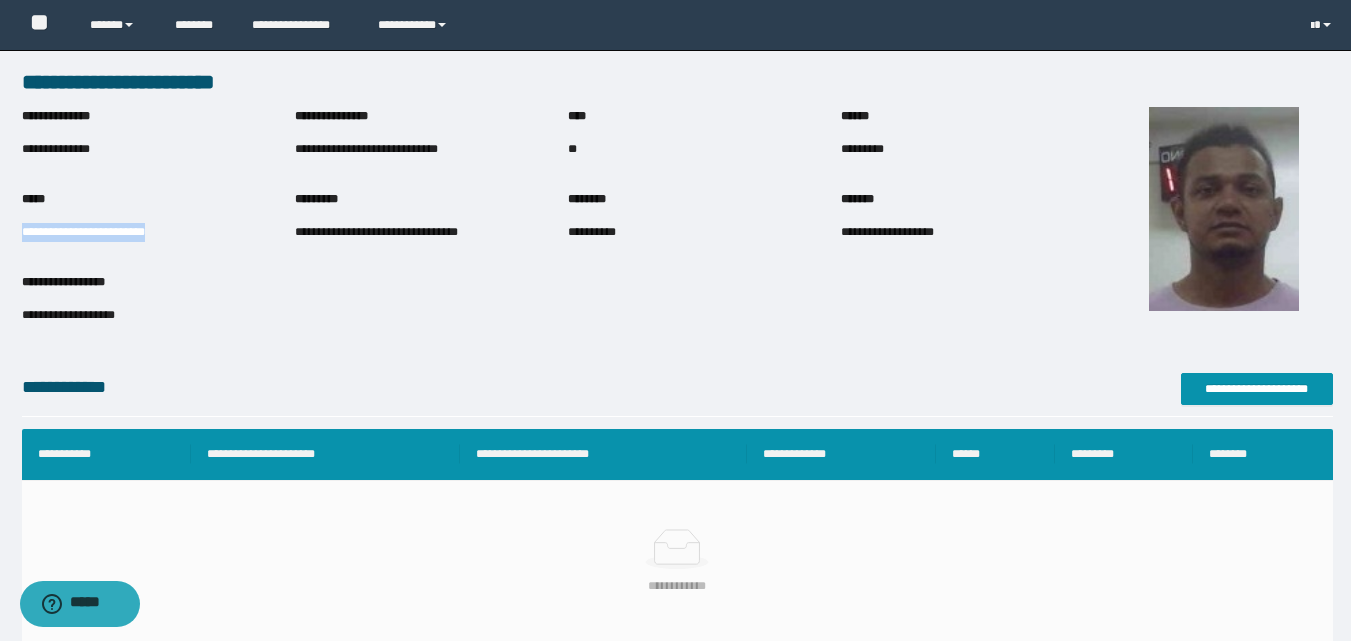 drag, startPoint x: 22, startPoint y: 237, endPoint x: 196, endPoint y: 253, distance: 174.73409 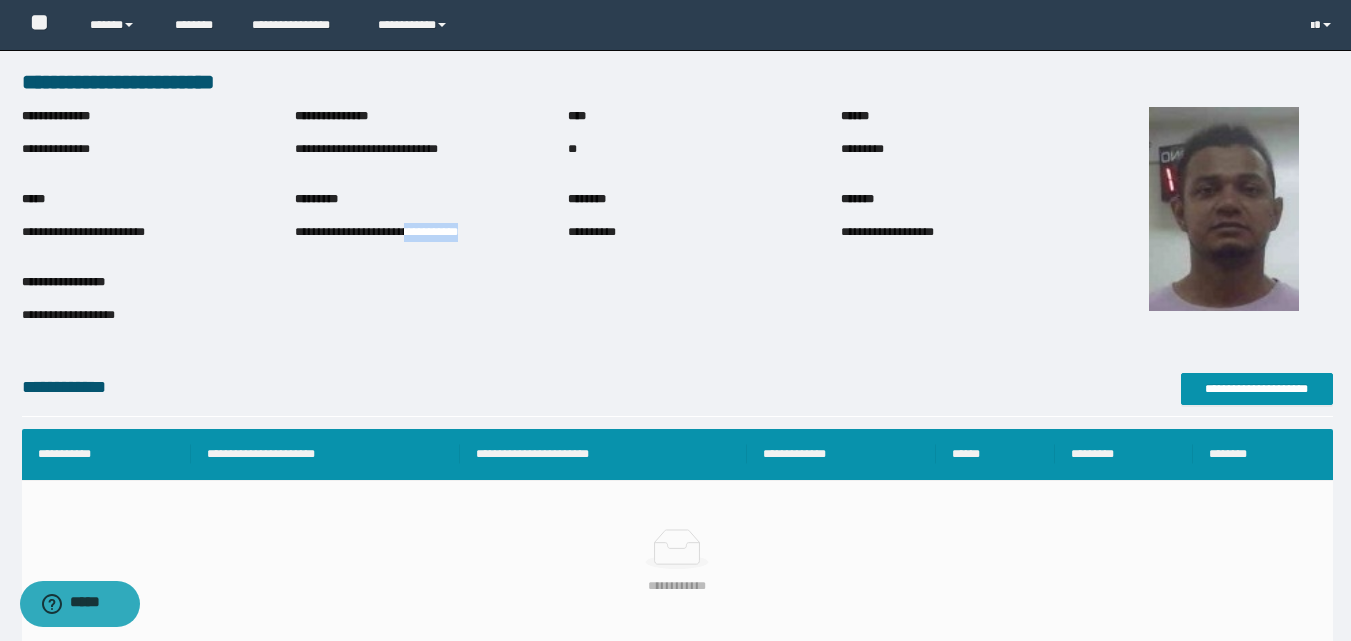 drag, startPoint x: 406, startPoint y: 235, endPoint x: 513, endPoint y: 235, distance: 107 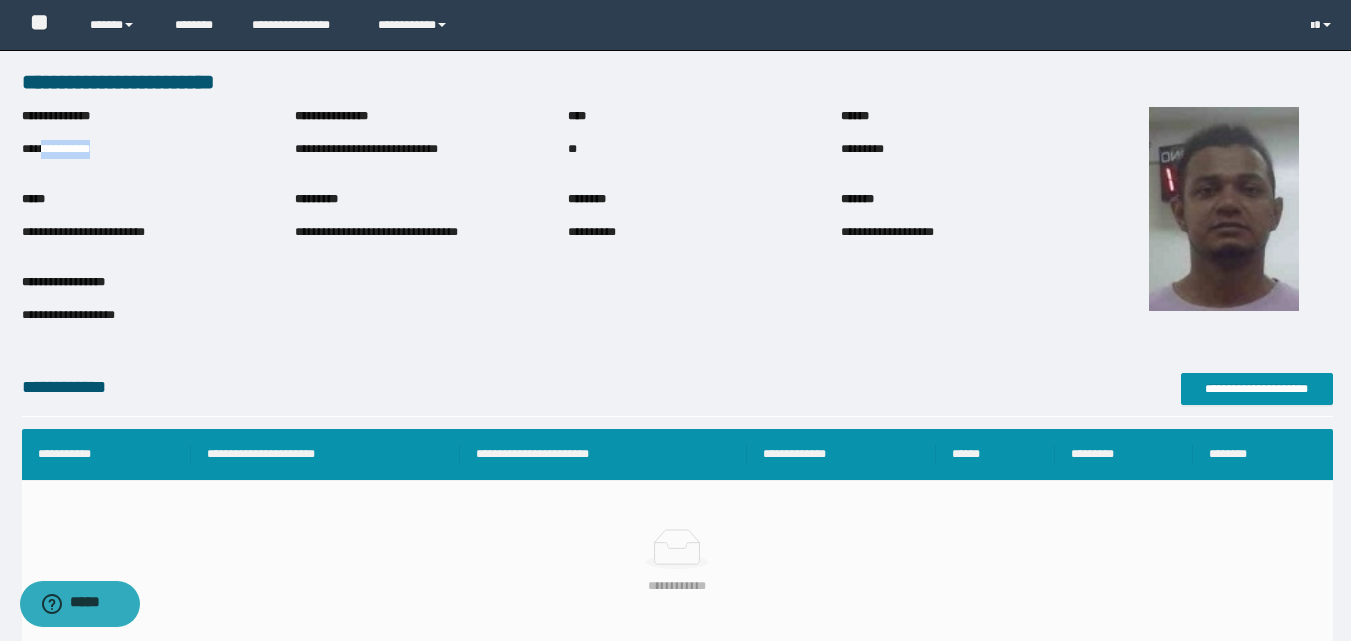 drag, startPoint x: 44, startPoint y: 149, endPoint x: 146, endPoint y: 149, distance: 102 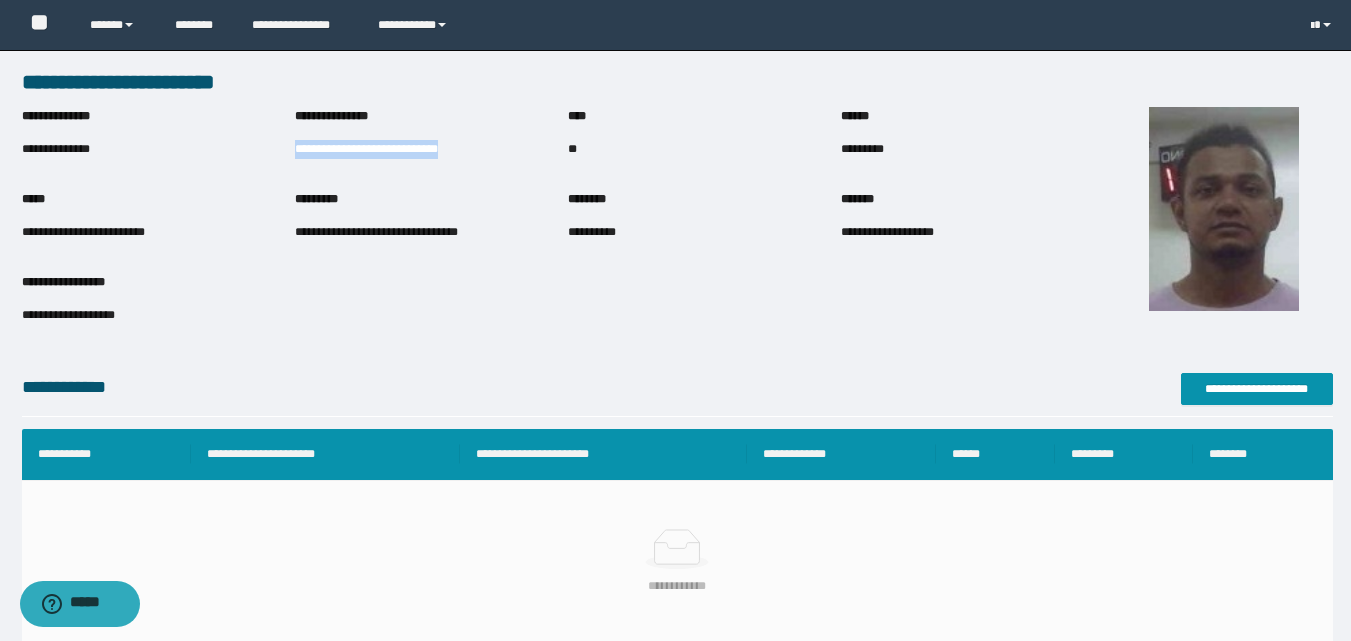 drag, startPoint x: 296, startPoint y: 149, endPoint x: 474, endPoint y: 157, distance: 178.17969 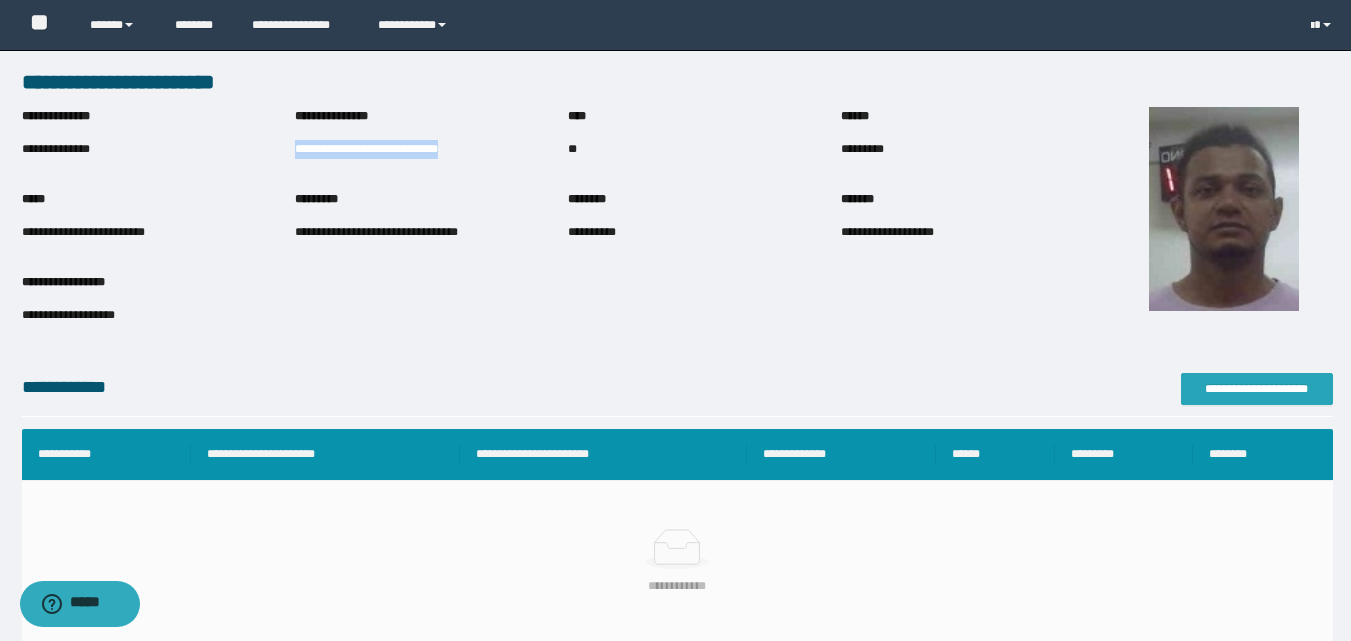 click on "**********" at bounding box center [1257, 389] 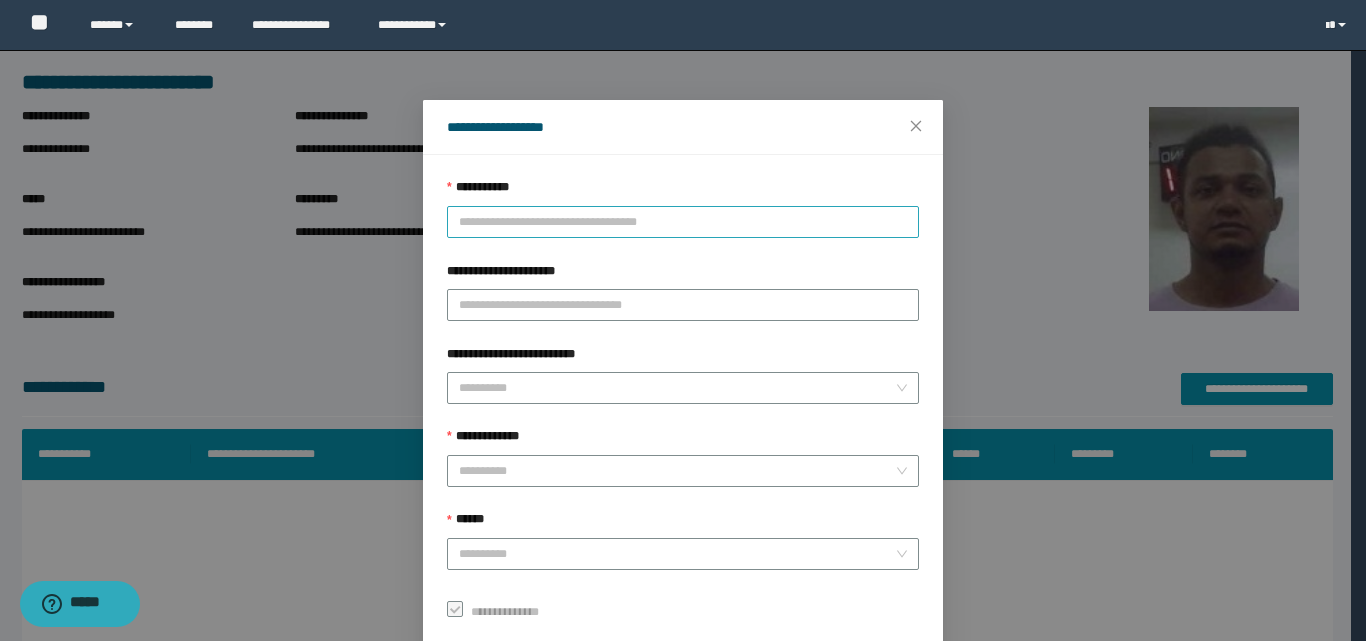 click on "**********" at bounding box center (683, 222) 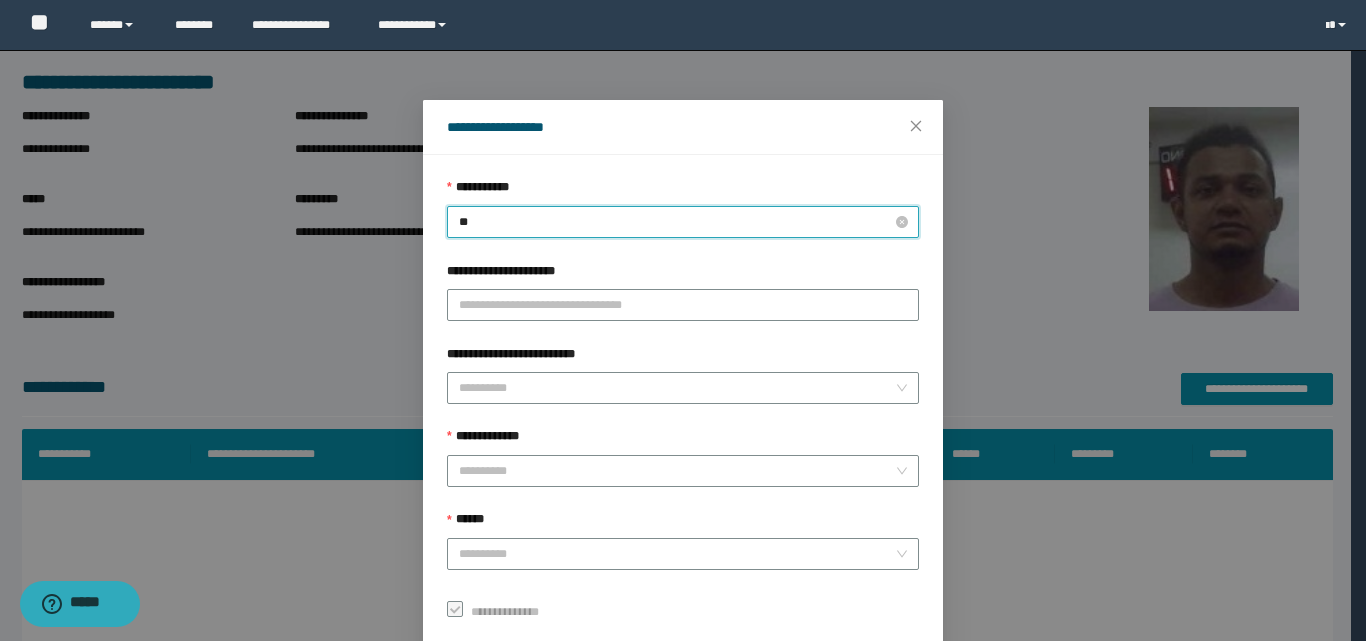 type on "***" 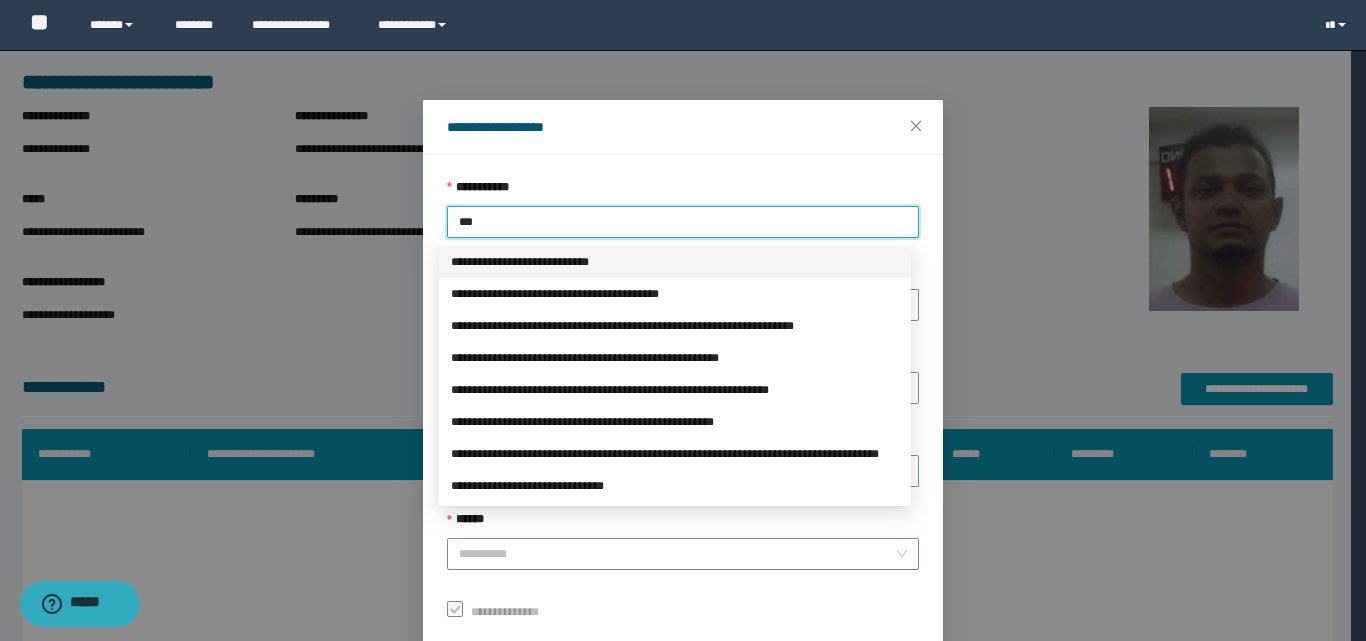 click on "**********" at bounding box center [675, 262] 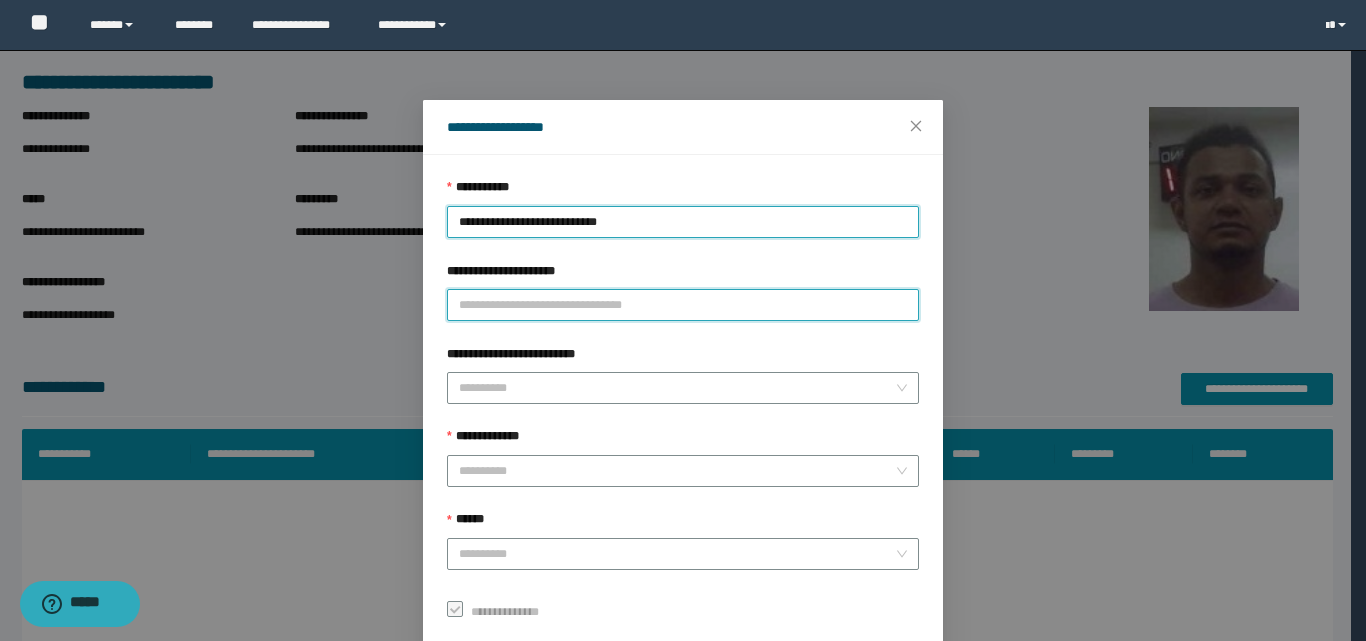 click on "**********" at bounding box center (683, 305) 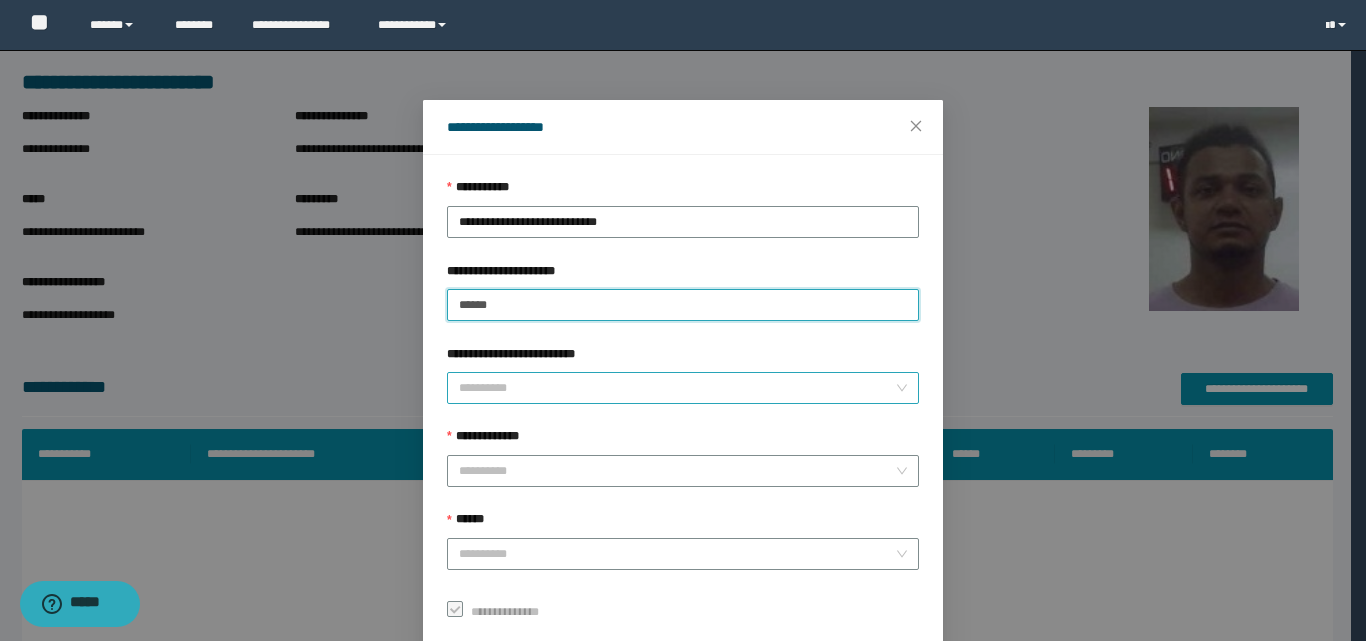 type on "******" 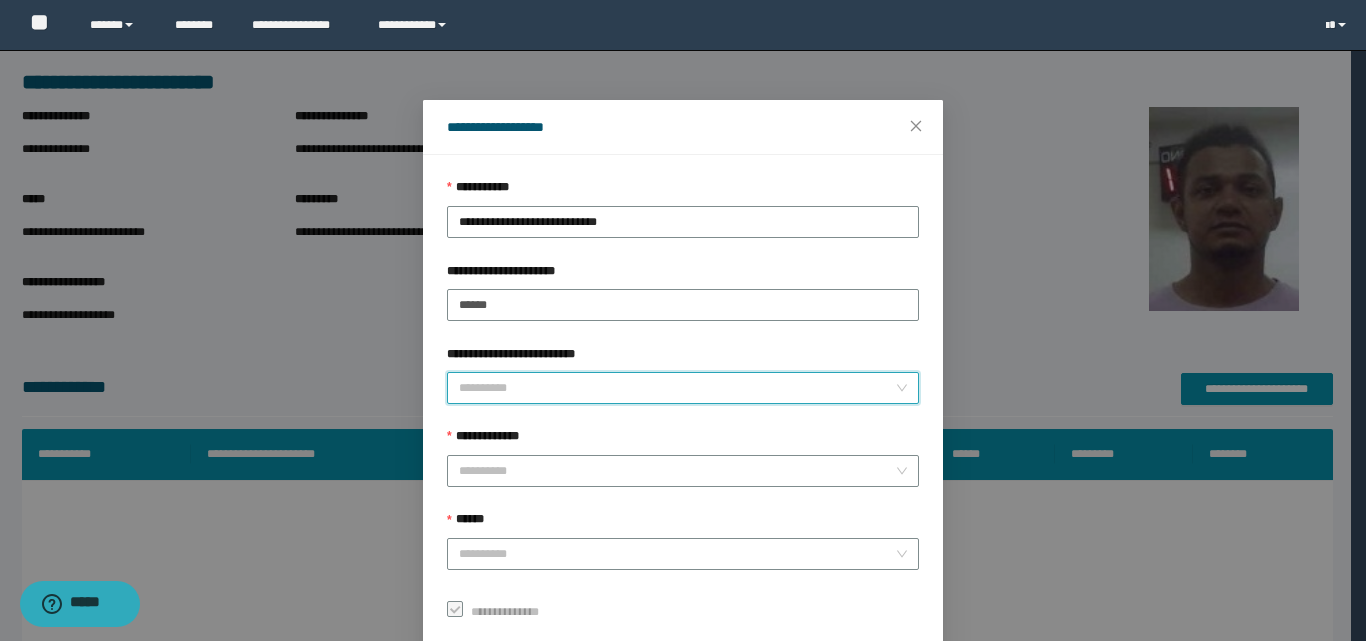 click on "**********" at bounding box center [677, 388] 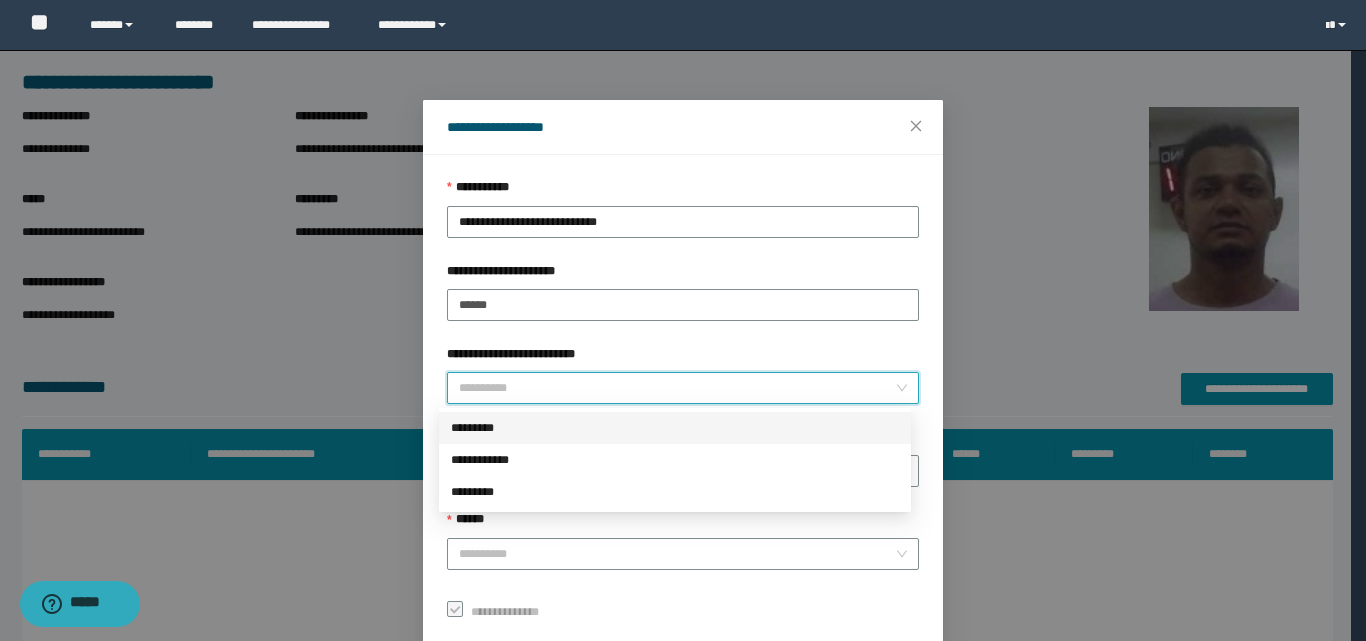 click on "*********" at bounding box center (675, 428) 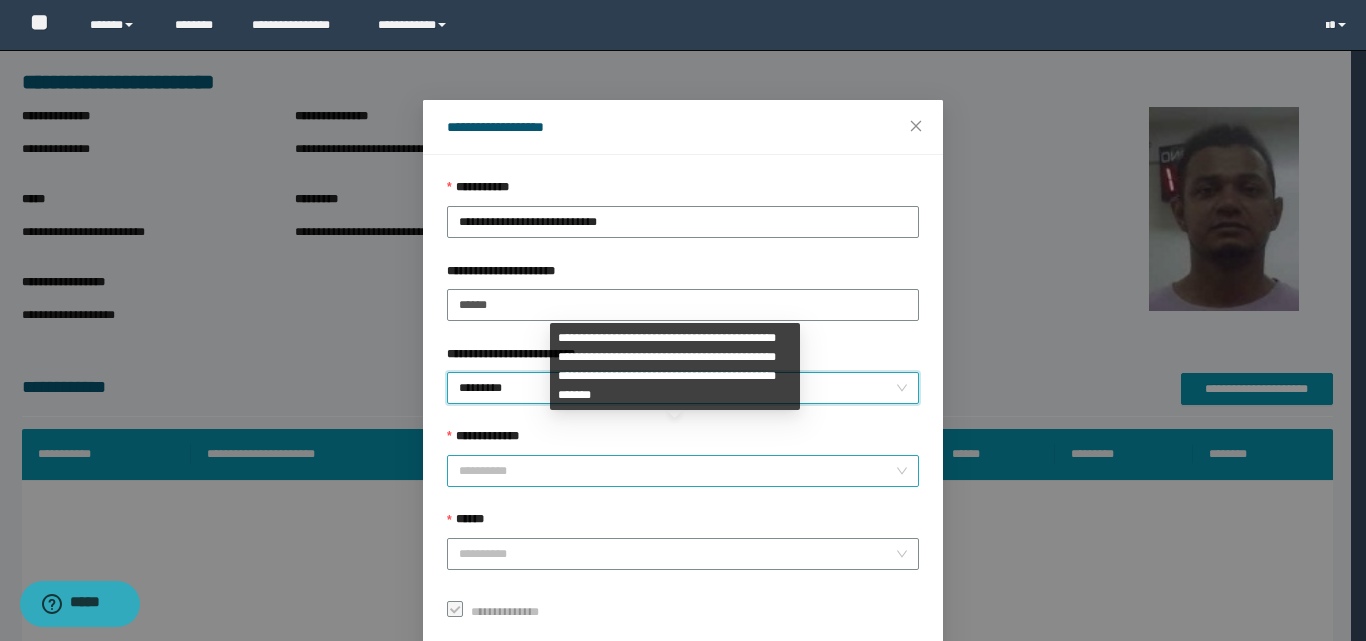 click on "**********" at bounding box center [677, 471] 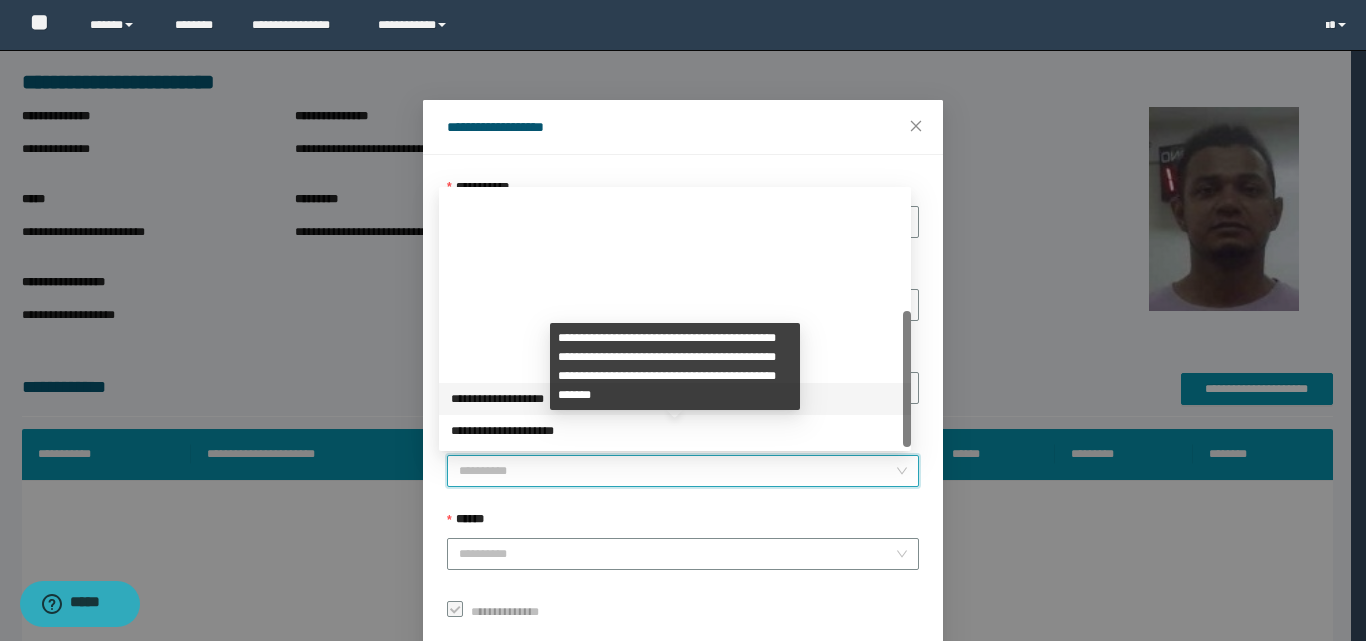 scroll, scrollTop: 224, scrollLeft: 0, axis: vertical 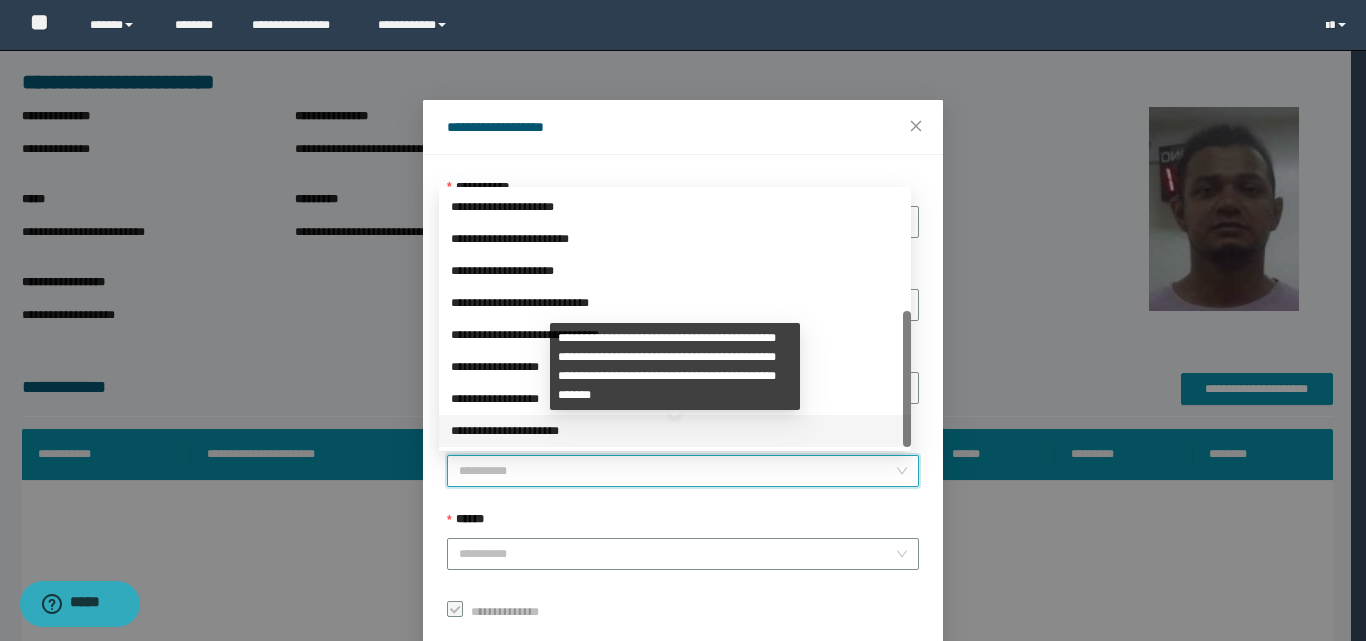 click on "**********" at bounding box center (675, 431) 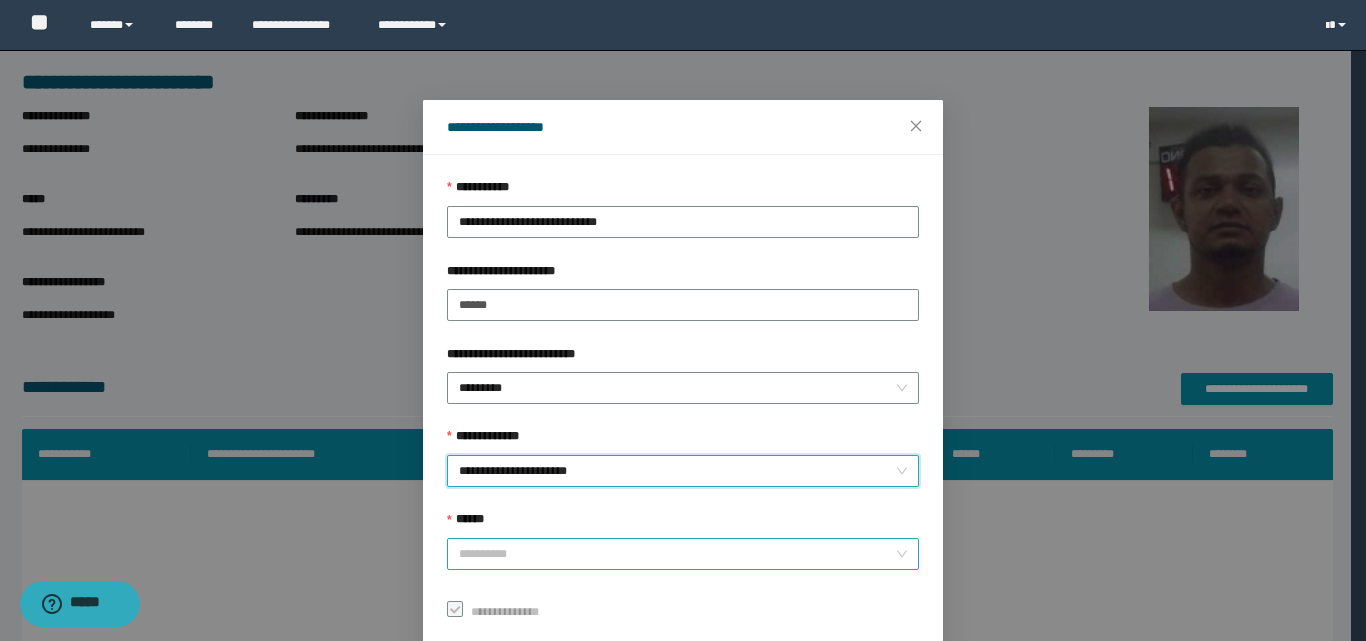 click on "******" at bounding box center (677, 554) 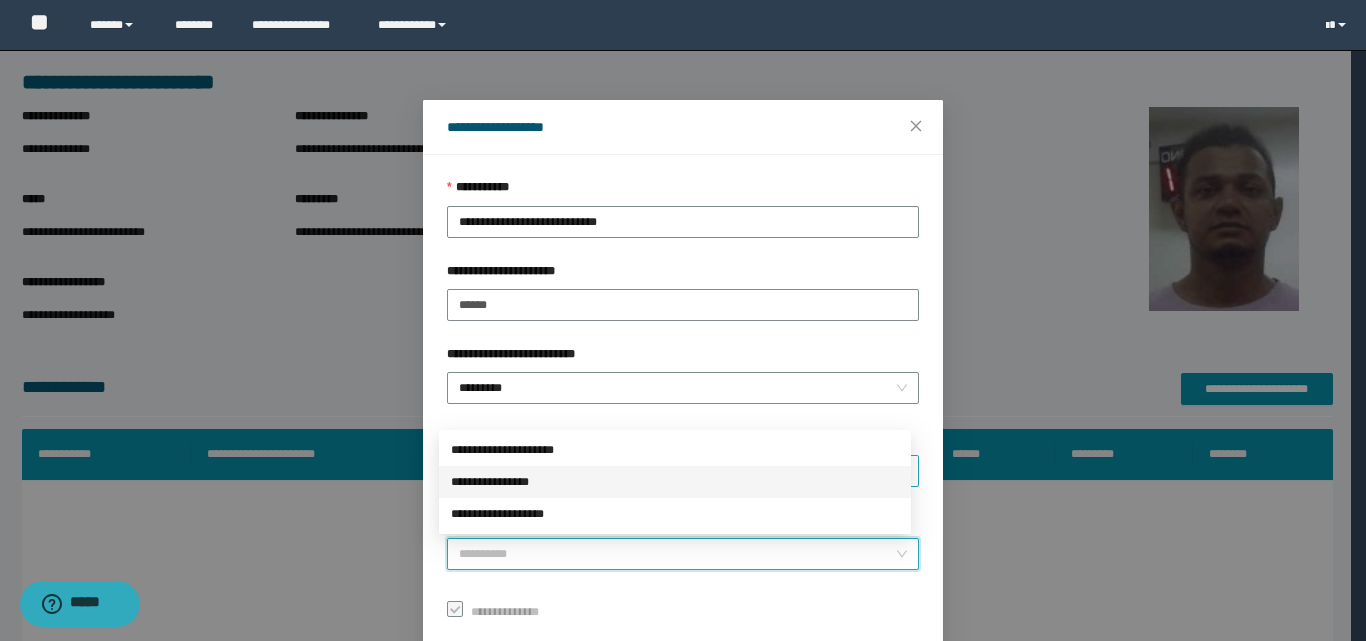 drag, startPoint x: 489, startPoint y: 483, endPoint x: 504, endPoint y: 481, distance: 15.132746 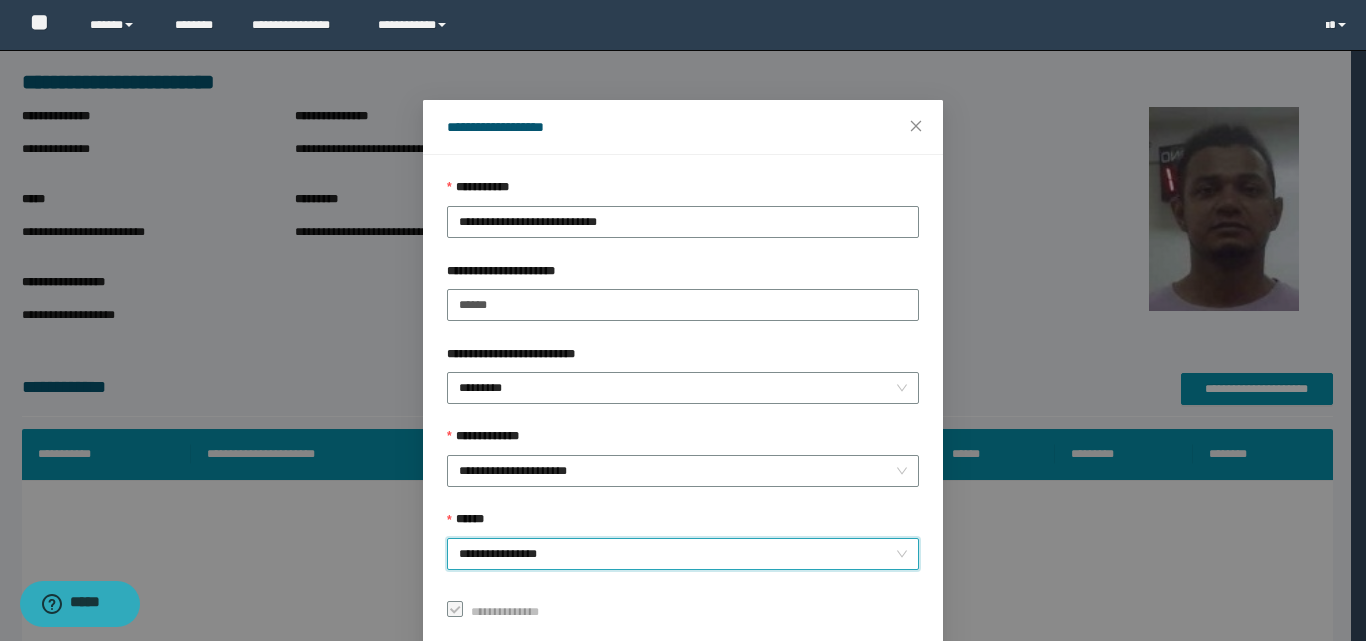 scroll, scrollTop: 111, scrollLeft: 0, axis: vertical 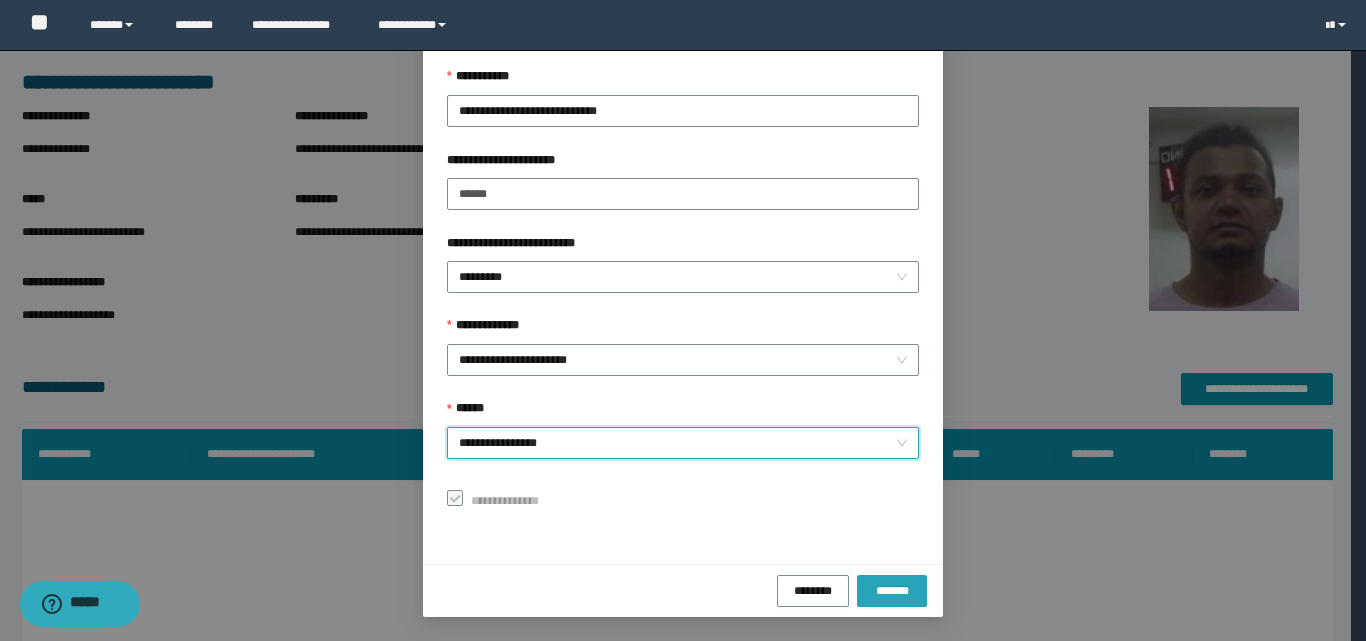 click on "*******" at bounding box center [892, 591] 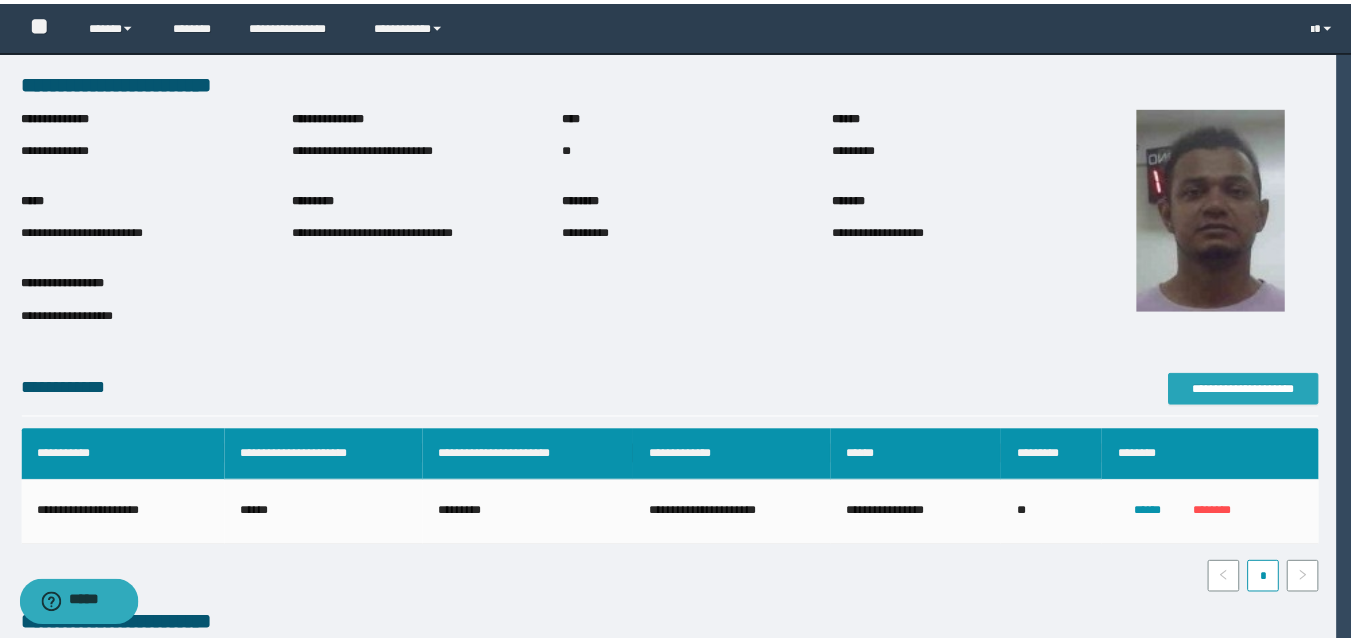 scroll, scrollTop: 0, scrollLeft: 0, axis: both 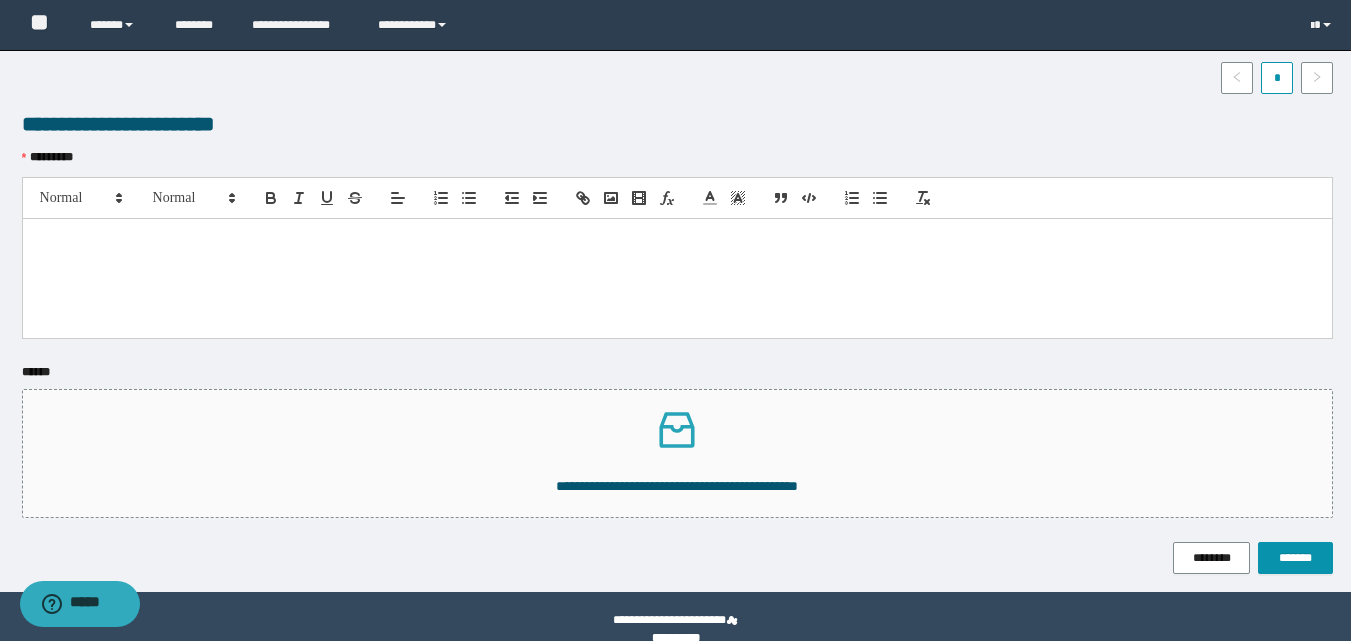 click at bounding box center [677, 278] 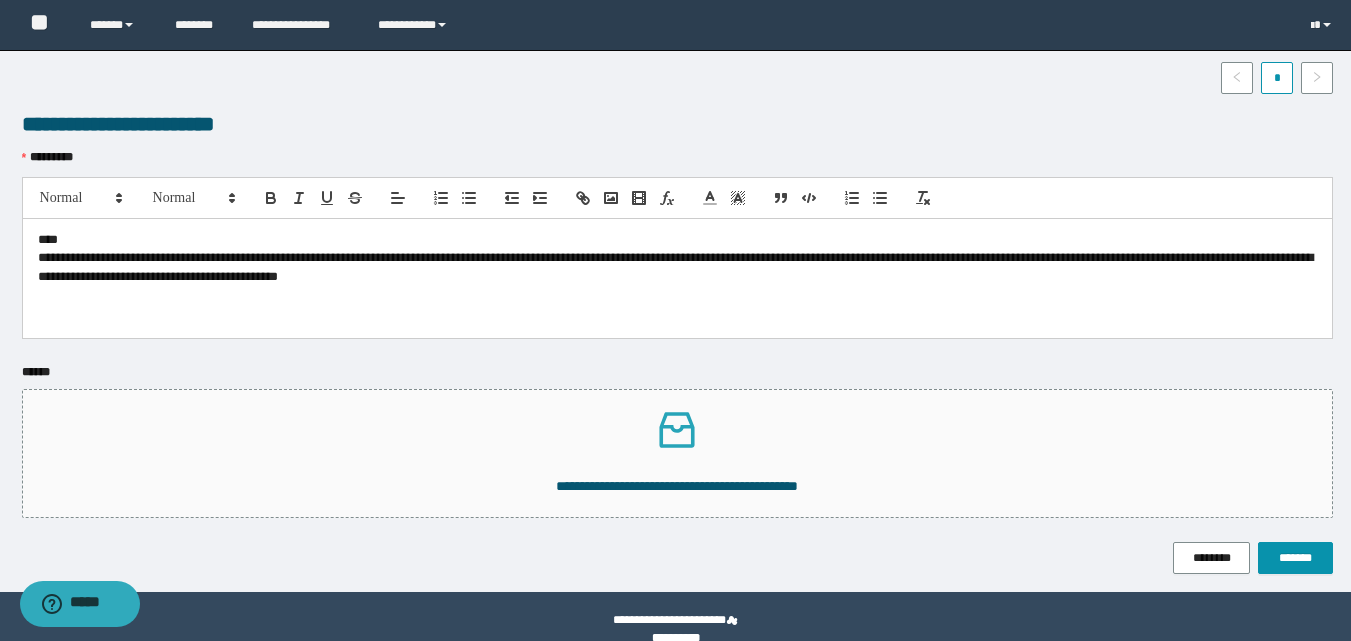 scroll, scrollTop: 0, scrollLeft: 0, axis: both 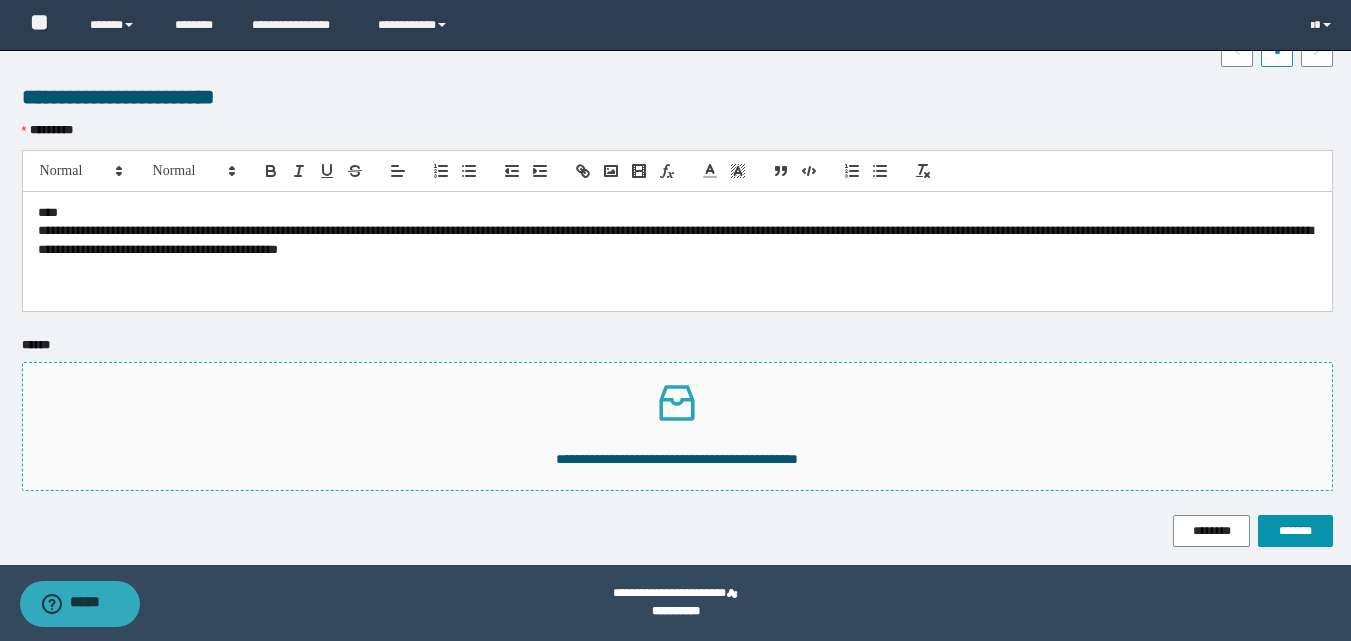 click 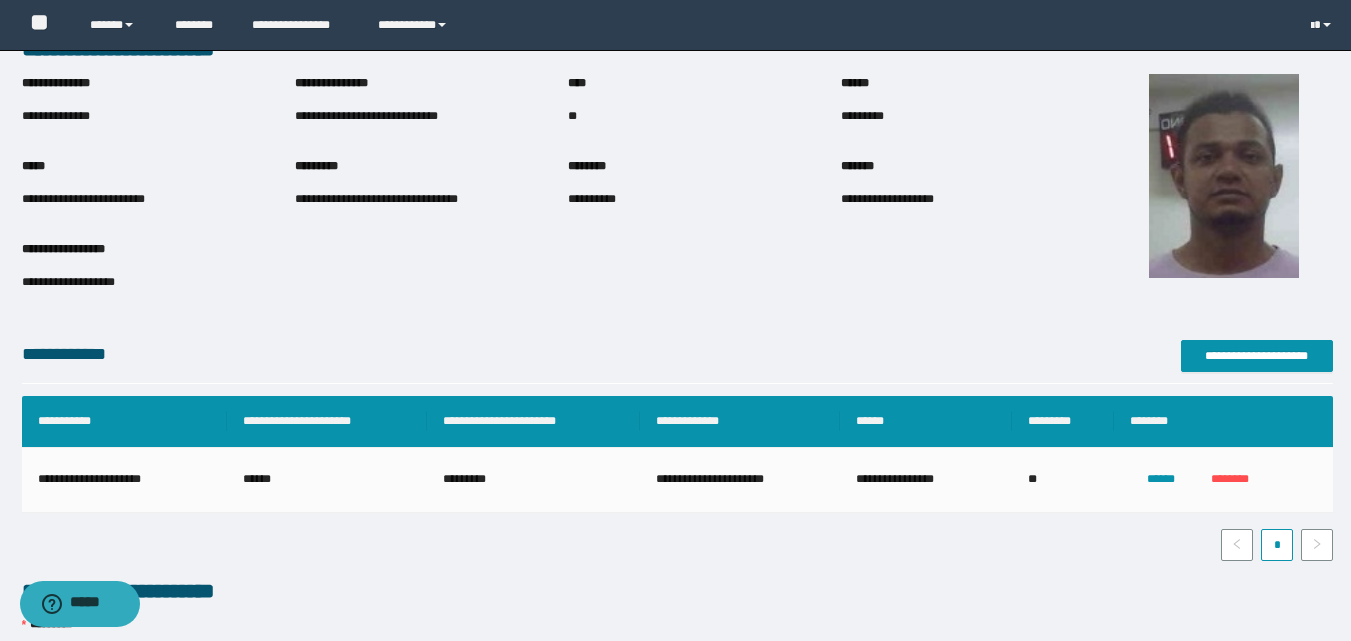 scroll, scrollTop: 27, scrollLeft: 0, axis: vertical 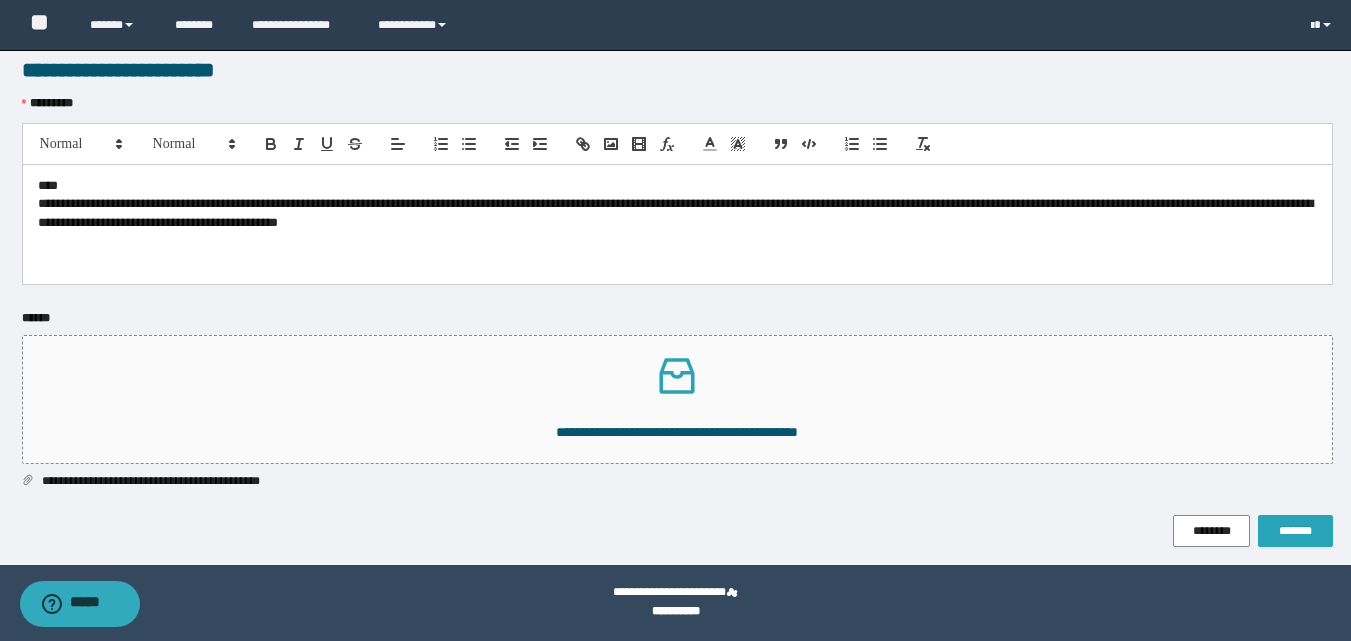 click on "*******" at bounding box center (1295, 531) 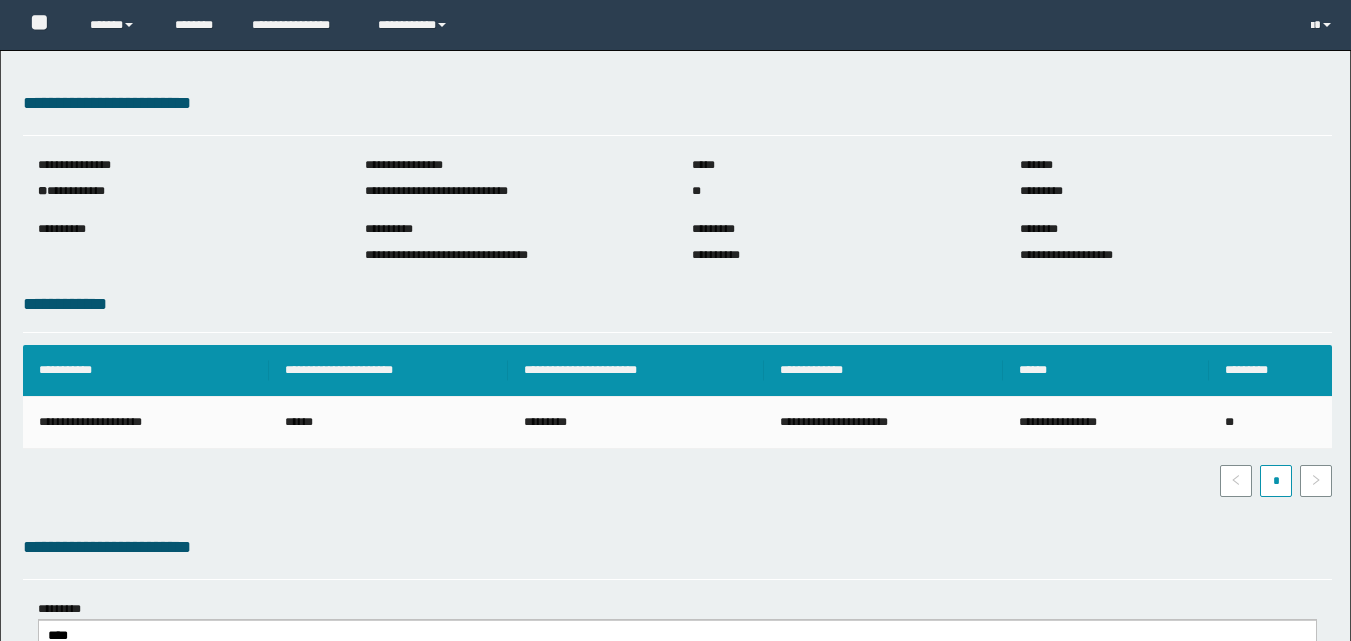 scroll, scrollTop: 408, scrollLeft: 0, axis: vertical 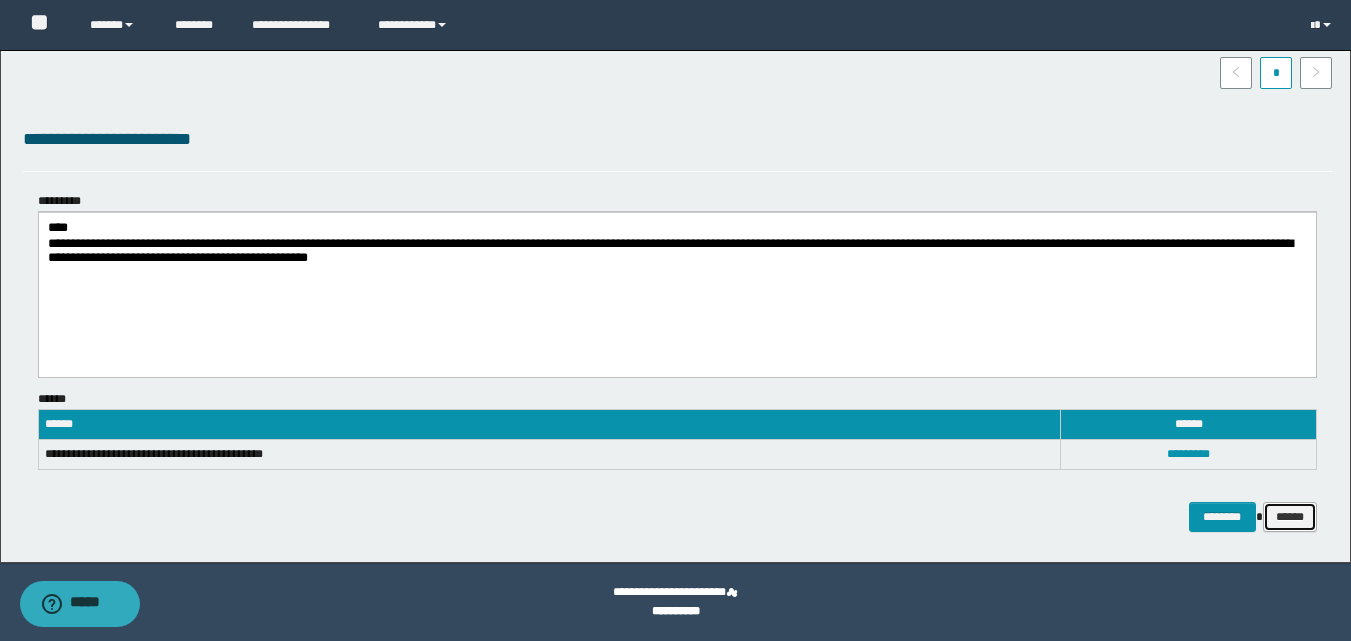 click on "******" at bounding box center [1290, 517] 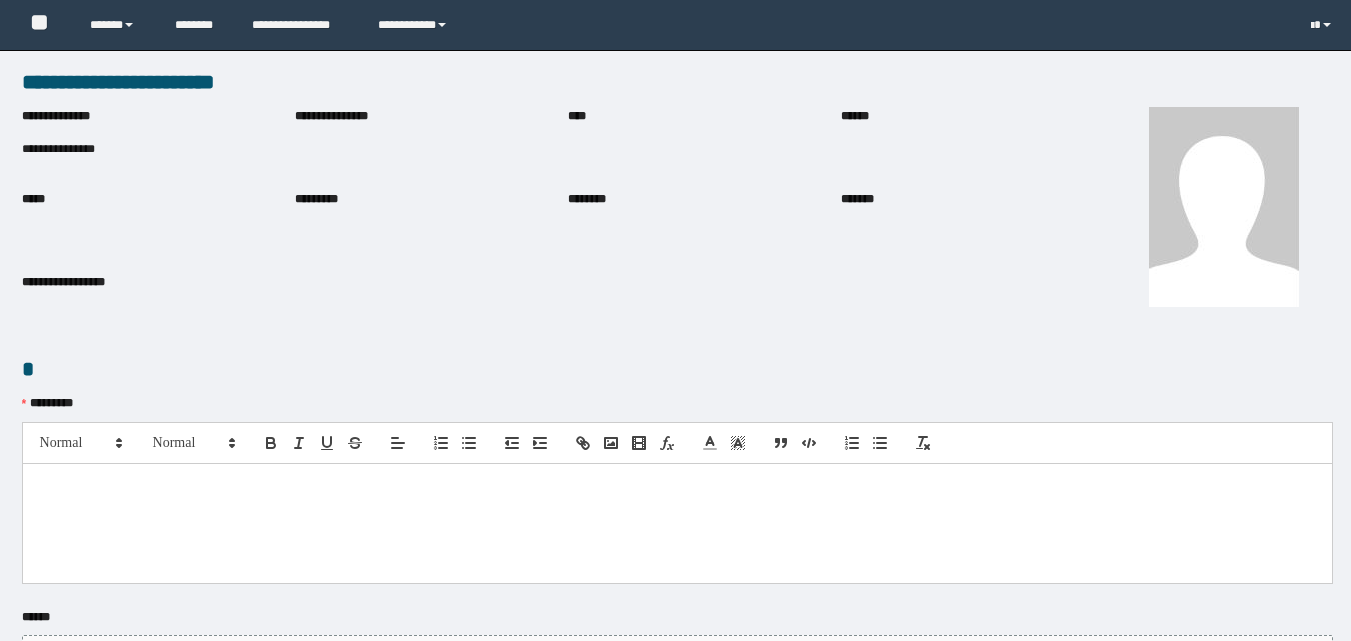 scroll, scrollTop: 0, scrollLeft: 0, axis: both 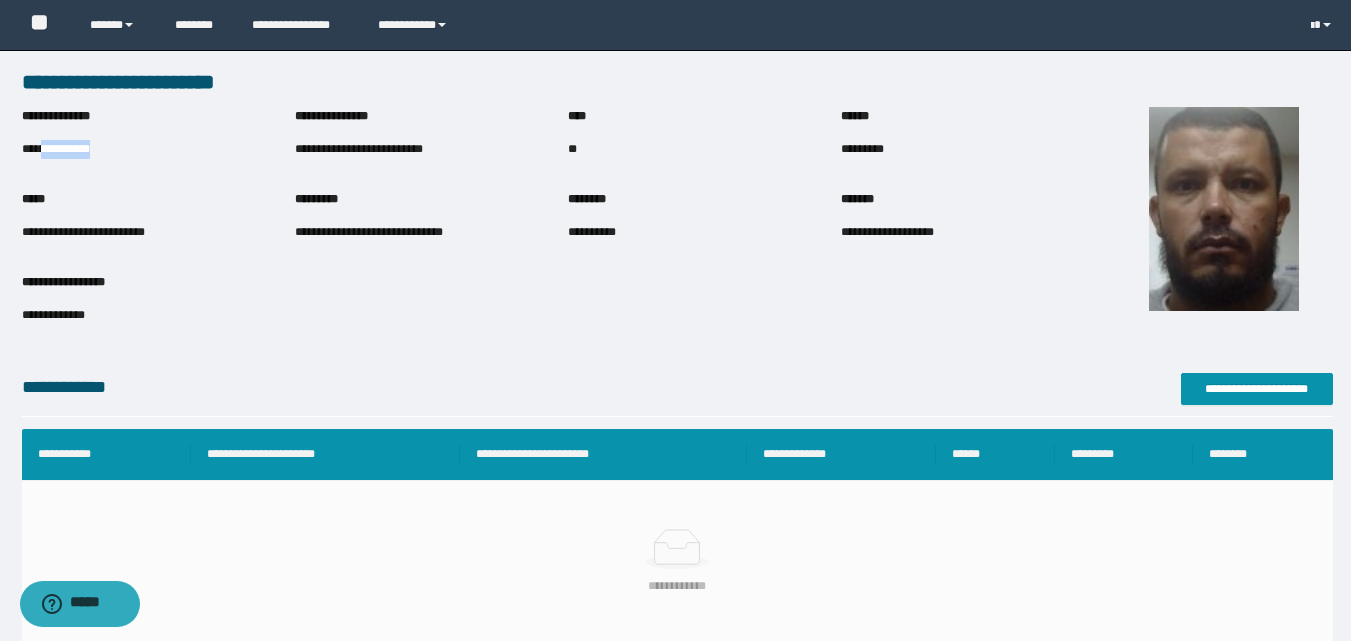 drag, startPoint x: 44, startPoint y: 153, endPoint x: 152, endPoint y: 153, distance: 108 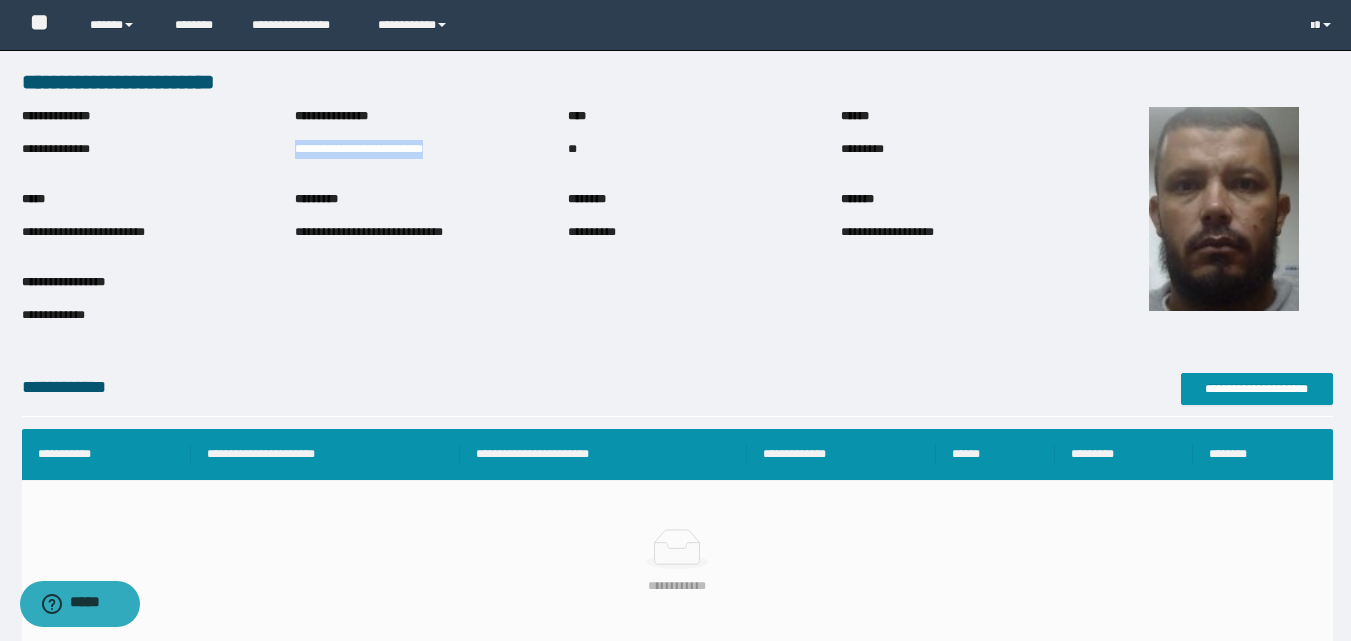 drag, startPoint x: 295, startPoint y: 147, endPoint x: 480, endPoint y: 148, distance: 185.0027 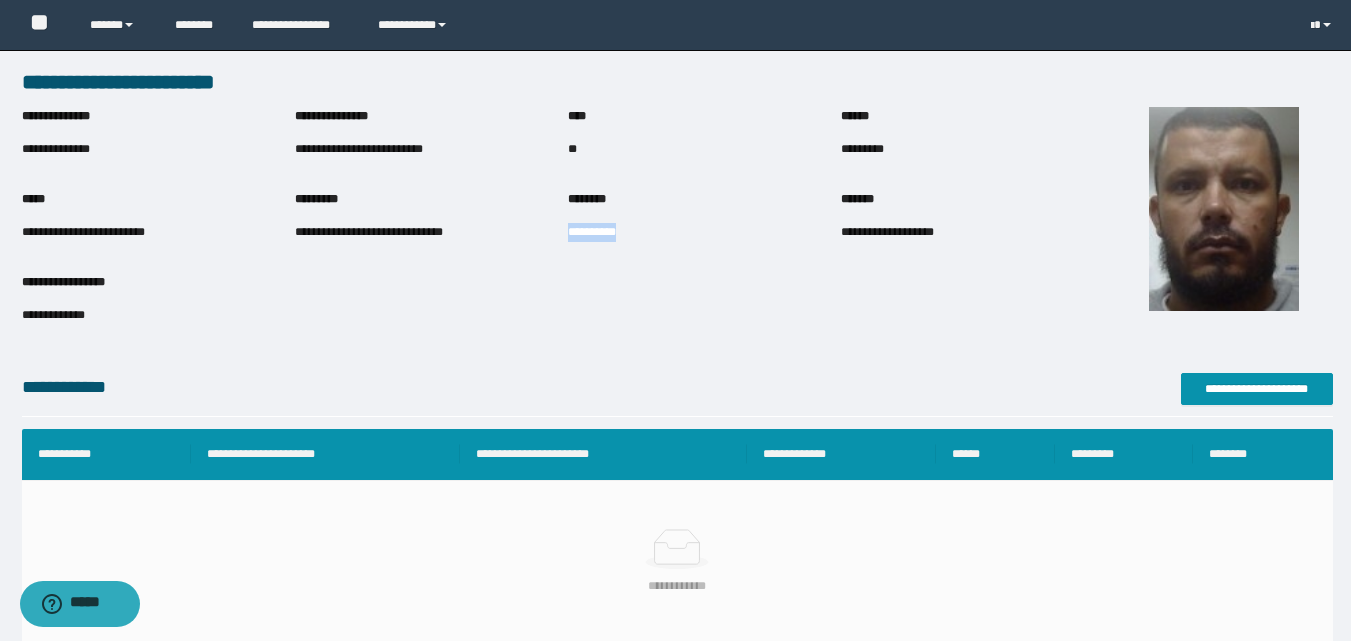 drag, startPoint x: 569, startPoint y: 235, endPoint x: 663, endPoint y: 237, distance: 94.02127 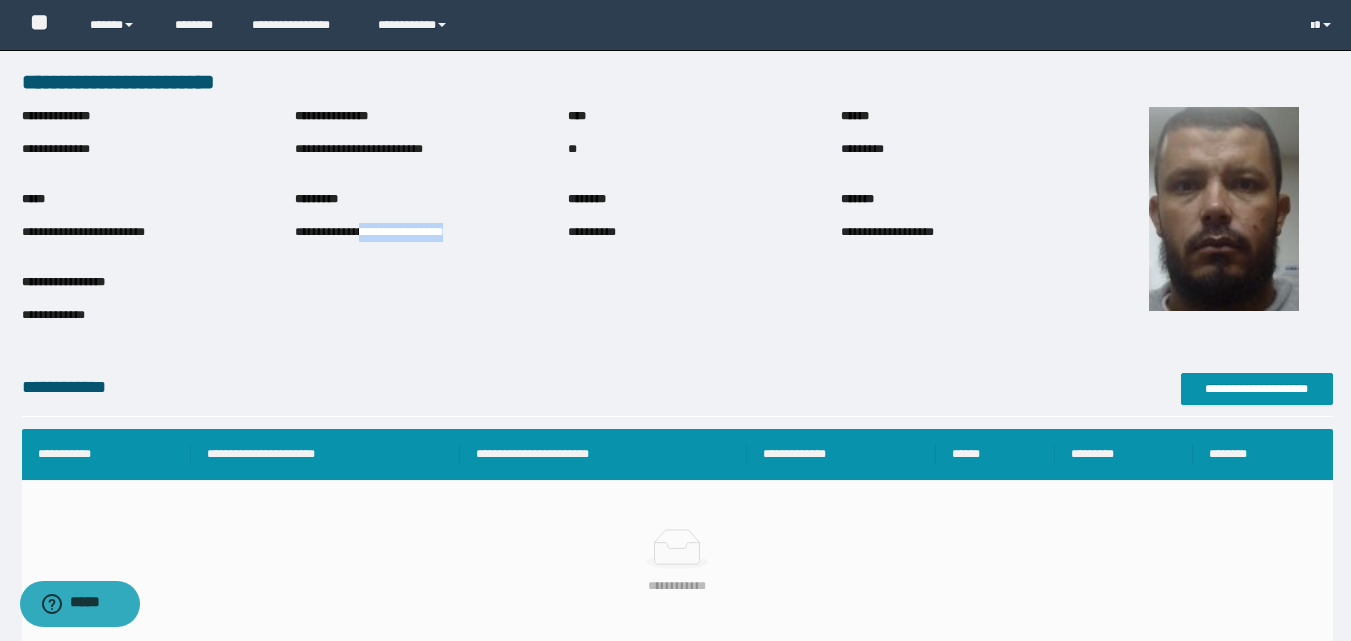 drag, startPoint x: 364, startPoint y: 232, endPoint x: 460, endPoint y: 234, distance: 96.02083 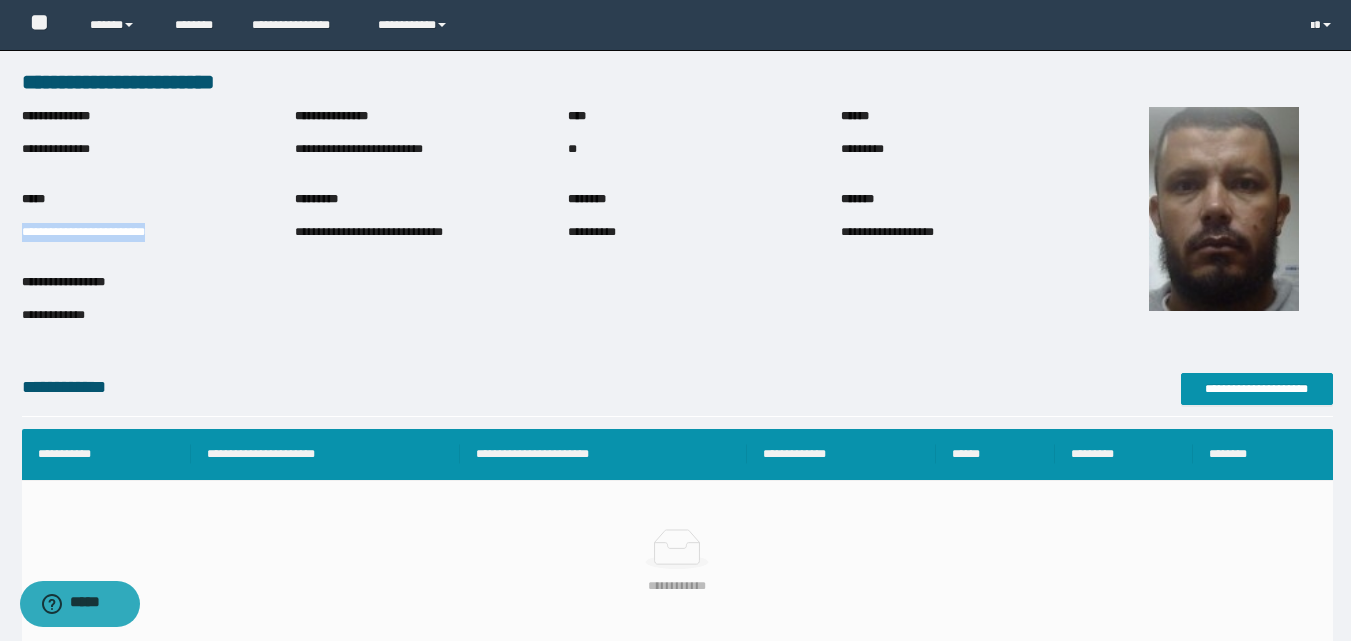 drag, startPoint x: 23, startPoint y: 230, endPoint x: 226, endPoint y: 236, distance: 203.08865 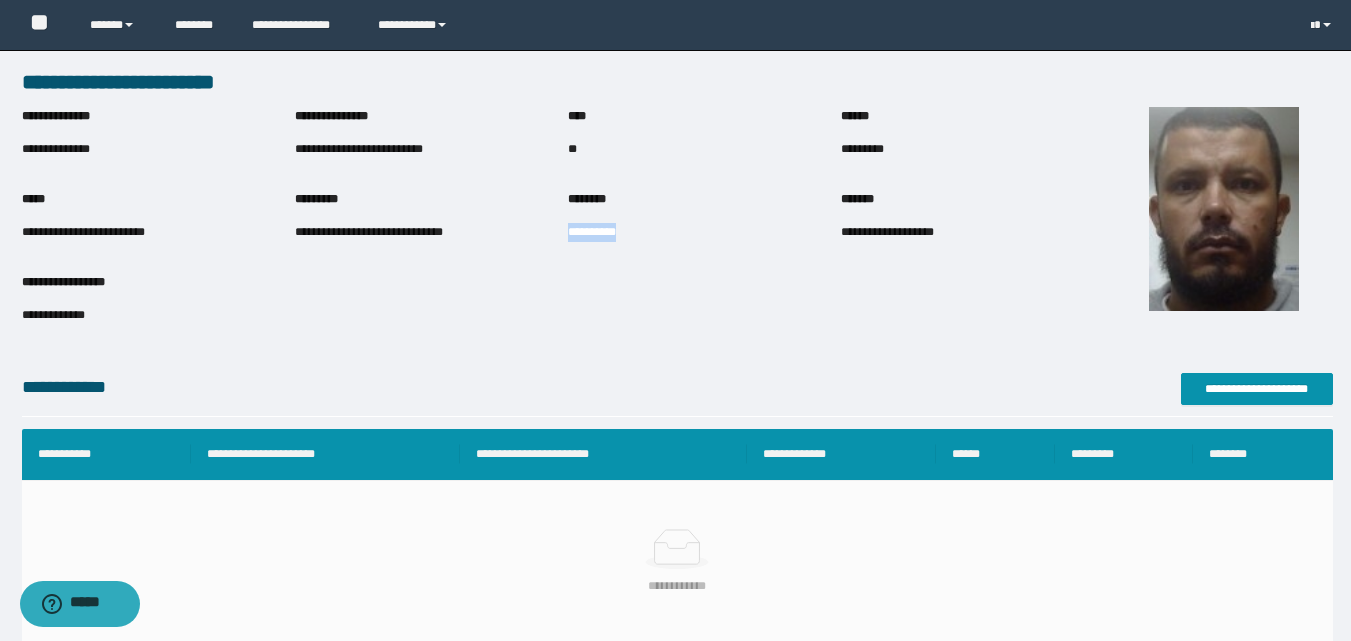 drag, startPoint x: 569, startPoint y: 238, endPoint x: 693, endPoint y: 237, distance: 124.004036 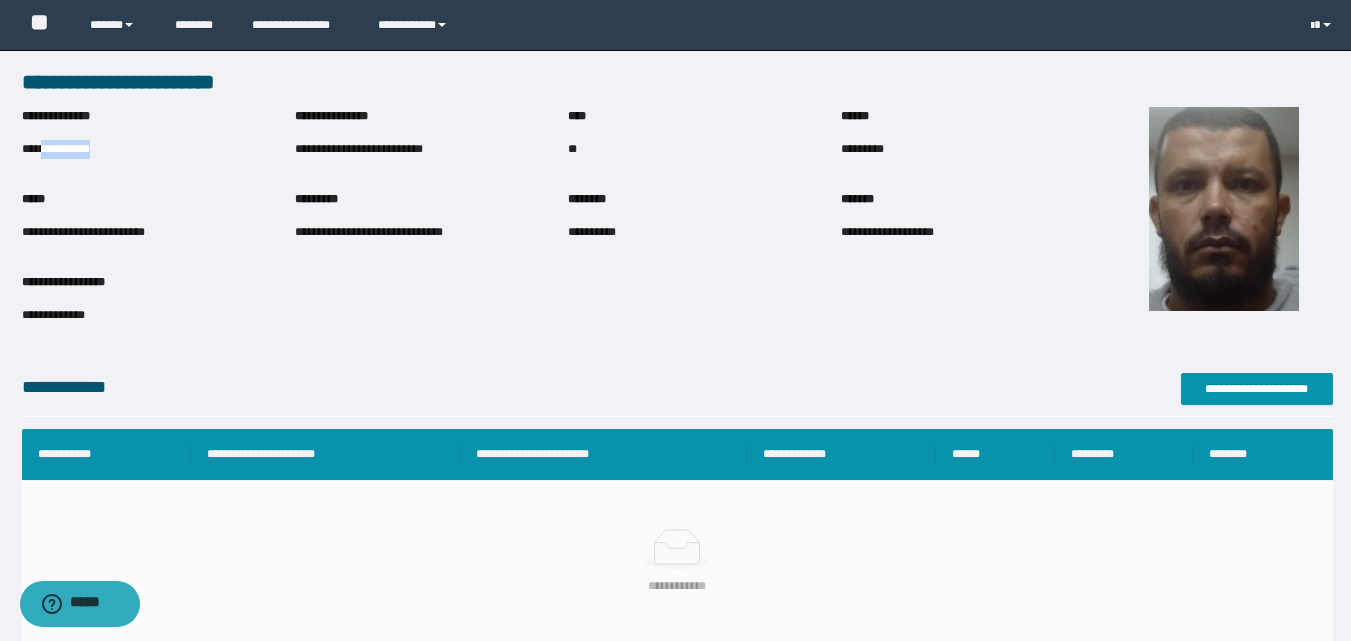 drag, startPoint x: 44, startPoint y: 150, endPoint x: 134, endPoint y: 150, distance: 90 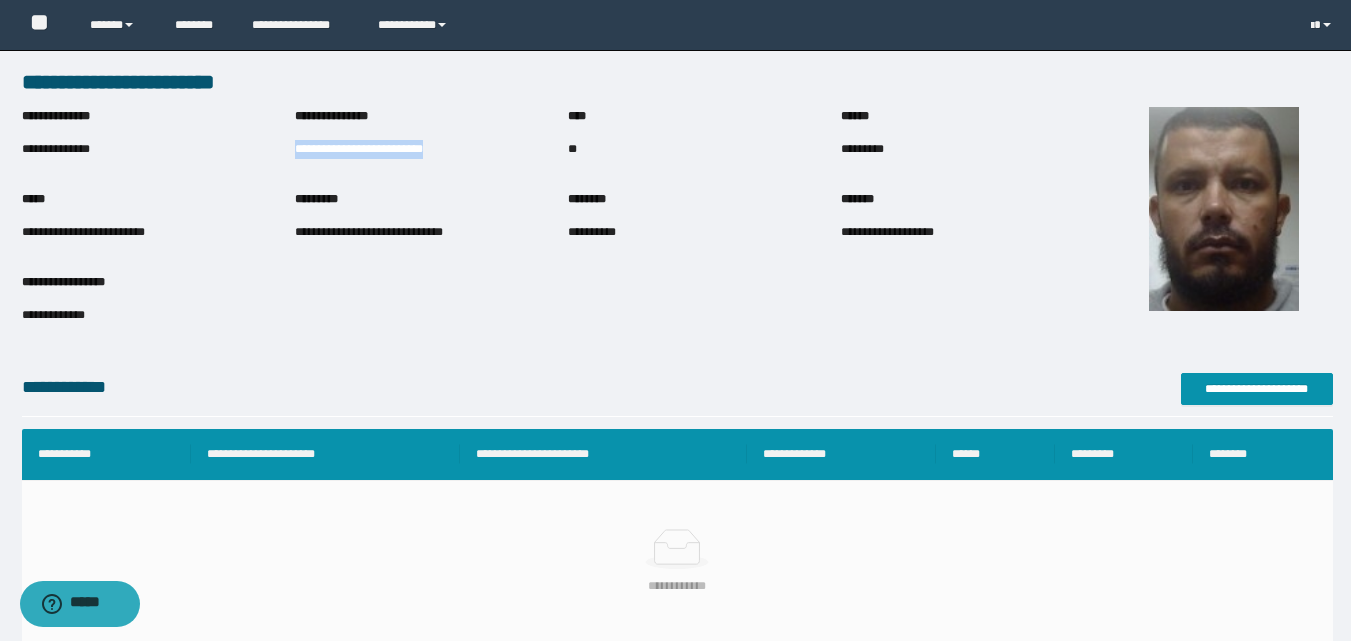 drag, startPoint x: 296, startPoint y: 149, endPoint x: 457, endPoint y: 148, distance: 161.00311 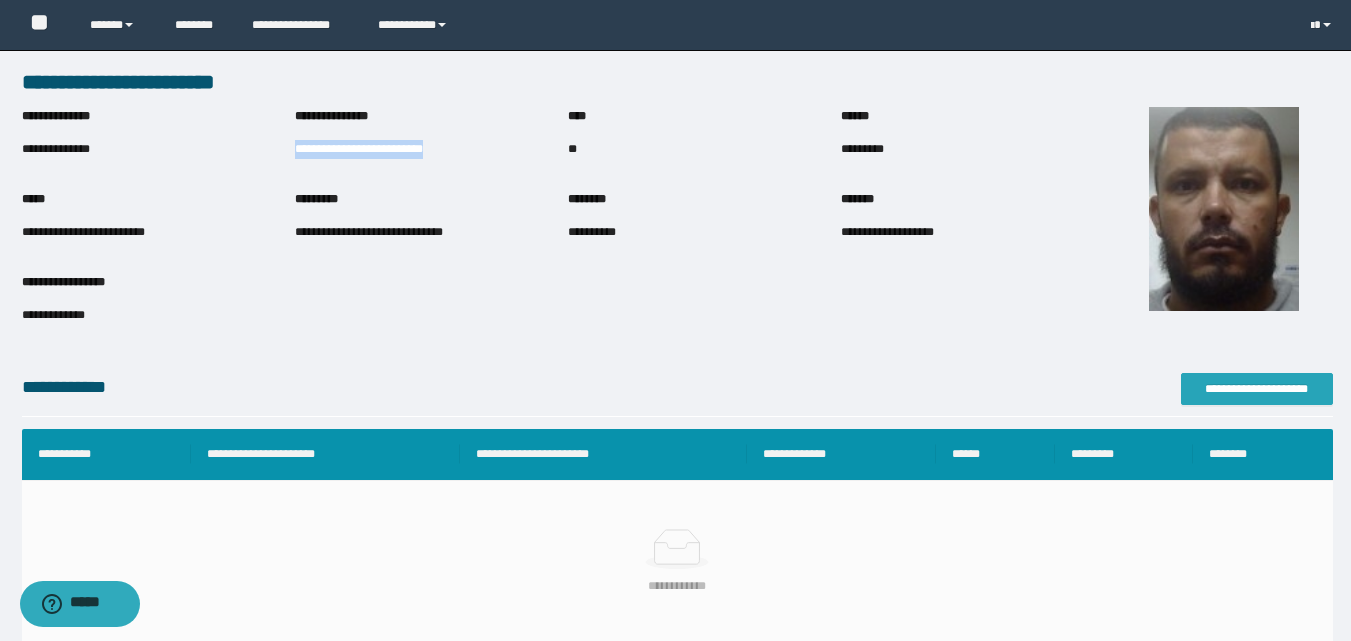 click on "**********" at bounding box center (1257, 389) 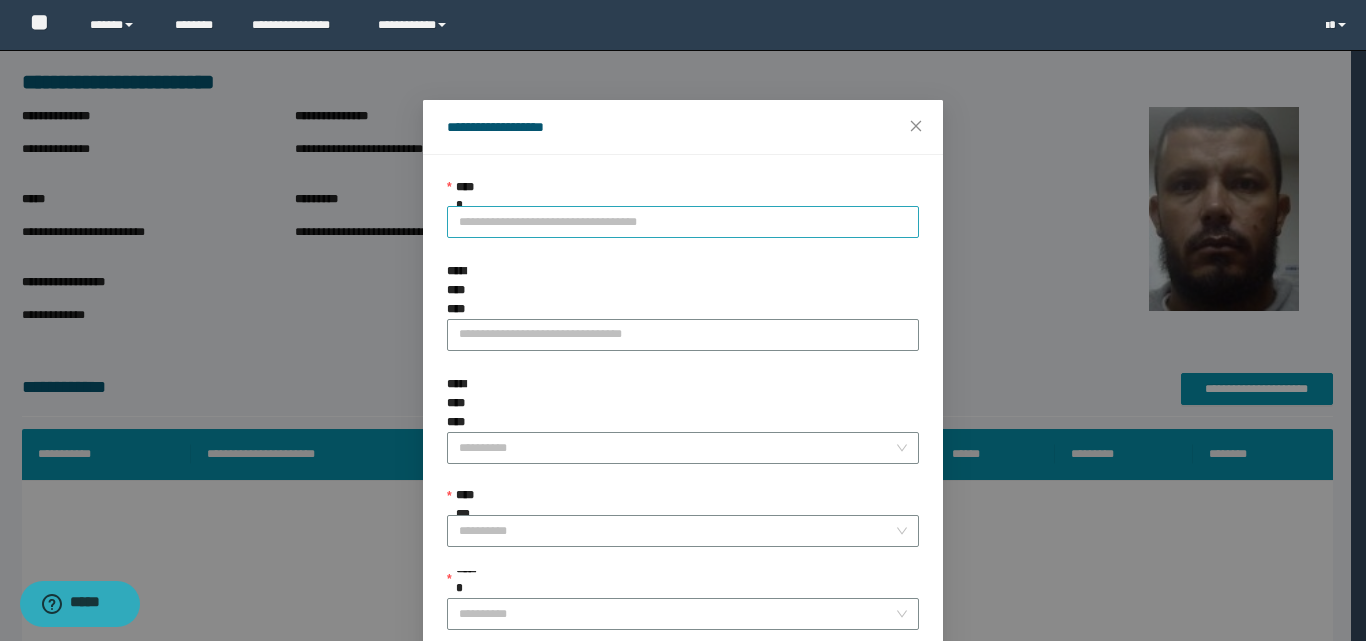 click on "**********" at bounding box center (683, 222) 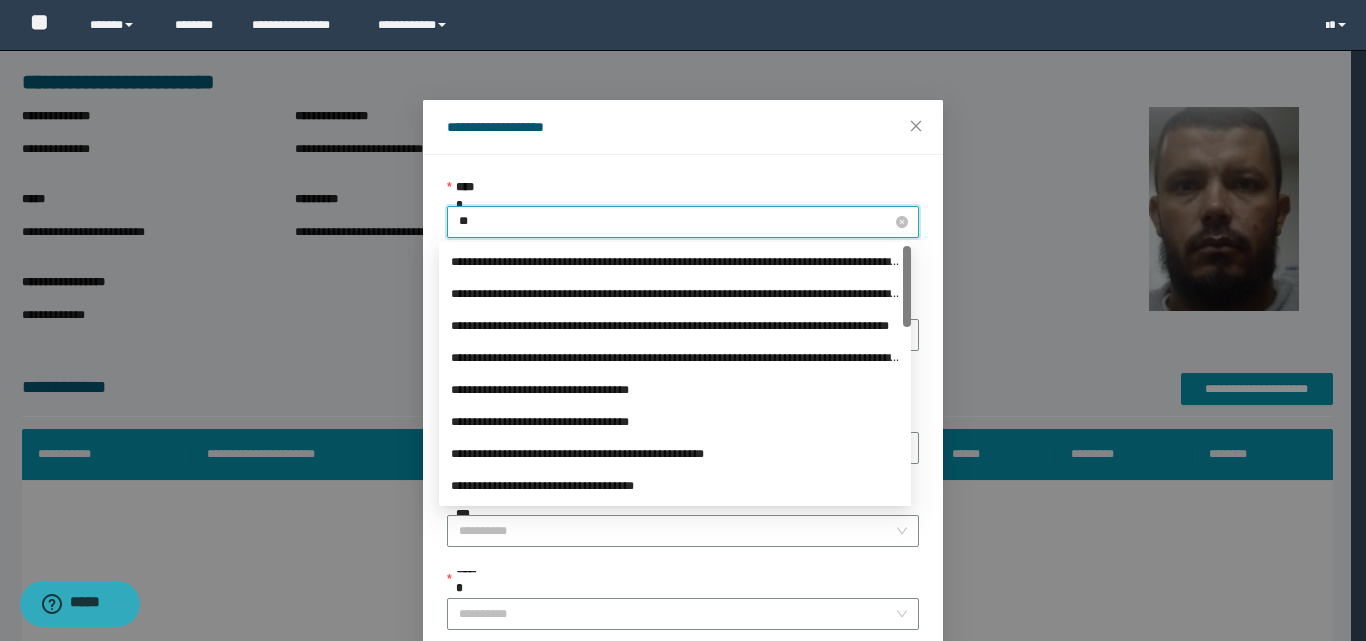type on "*" 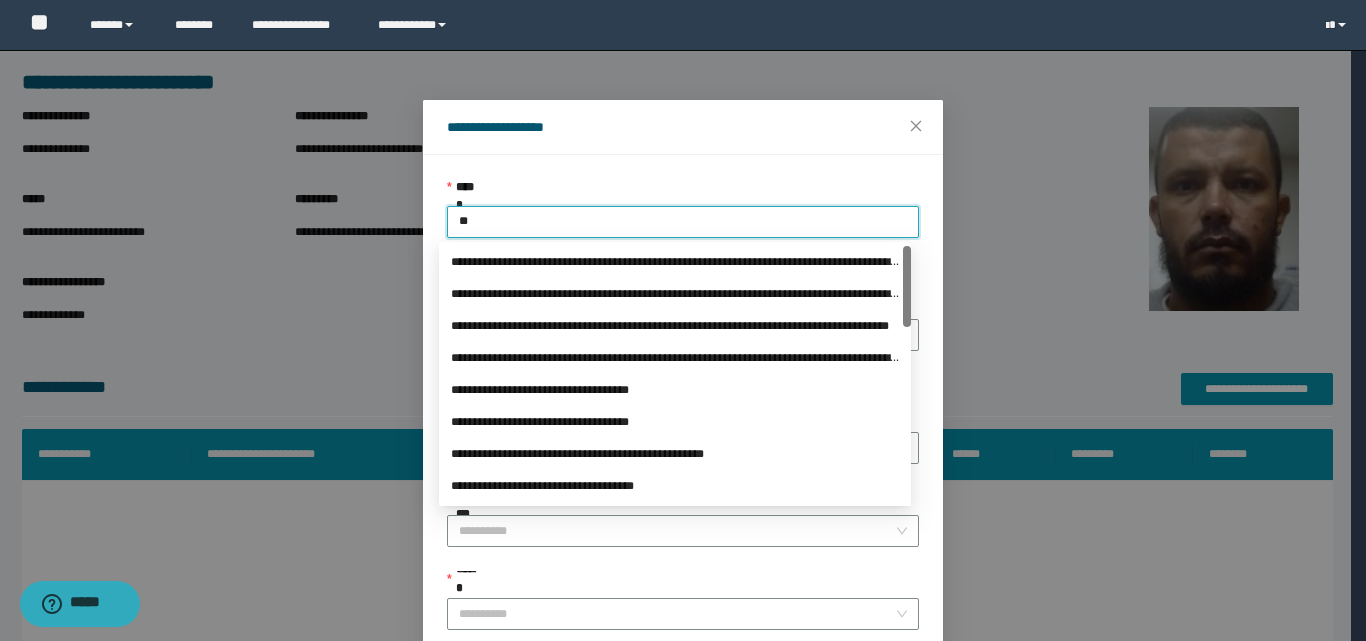 type on "***" 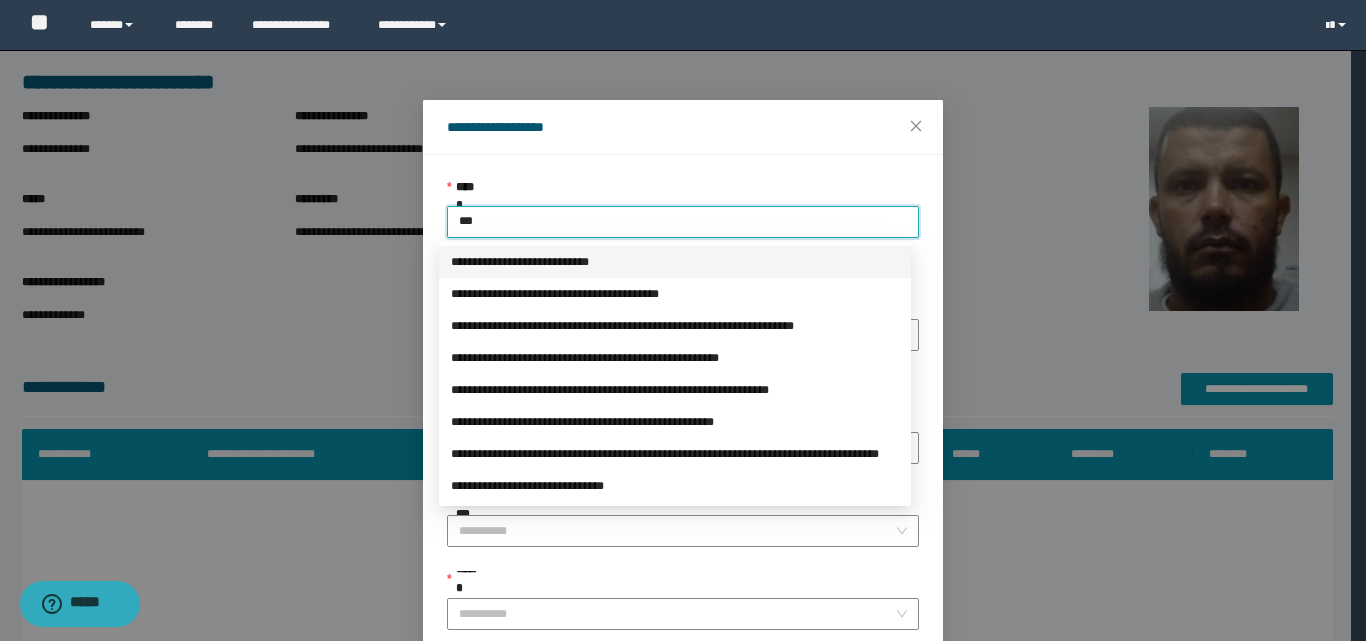 click on "**********" at bounding box center (675, 262) 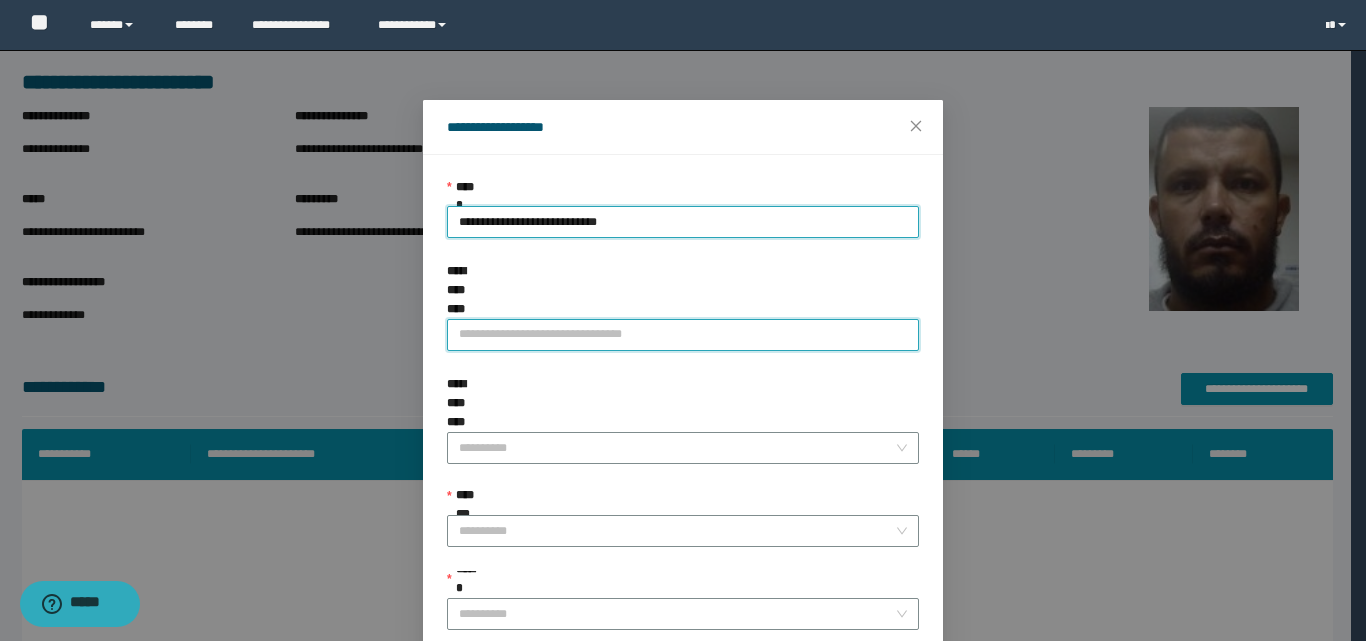 click on "**********" at bounding box center (683, 335) 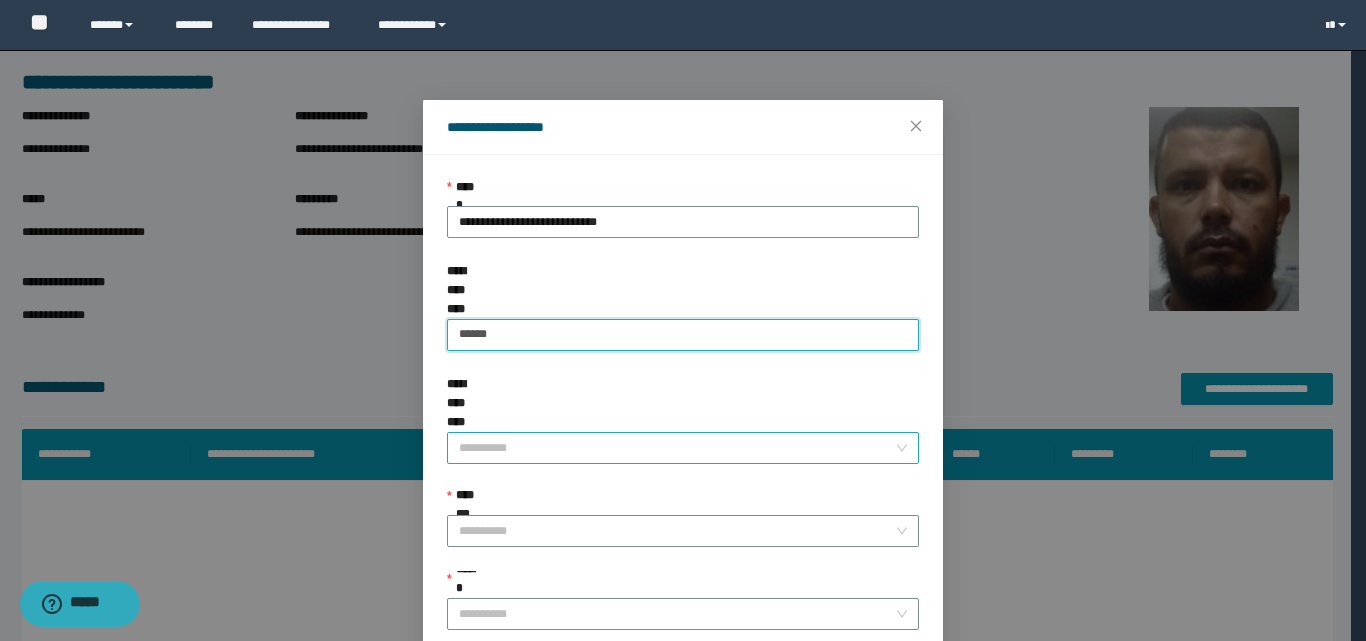 type on "******" 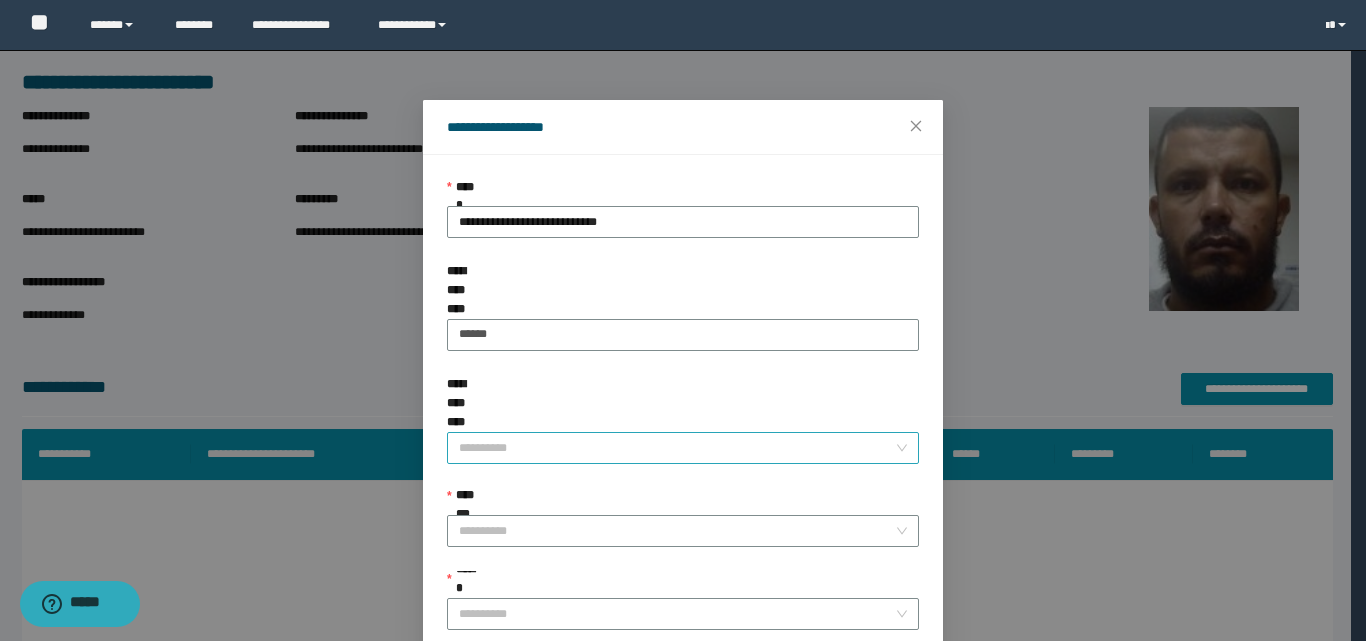 click on "**********" at bounding box center [677, 448] 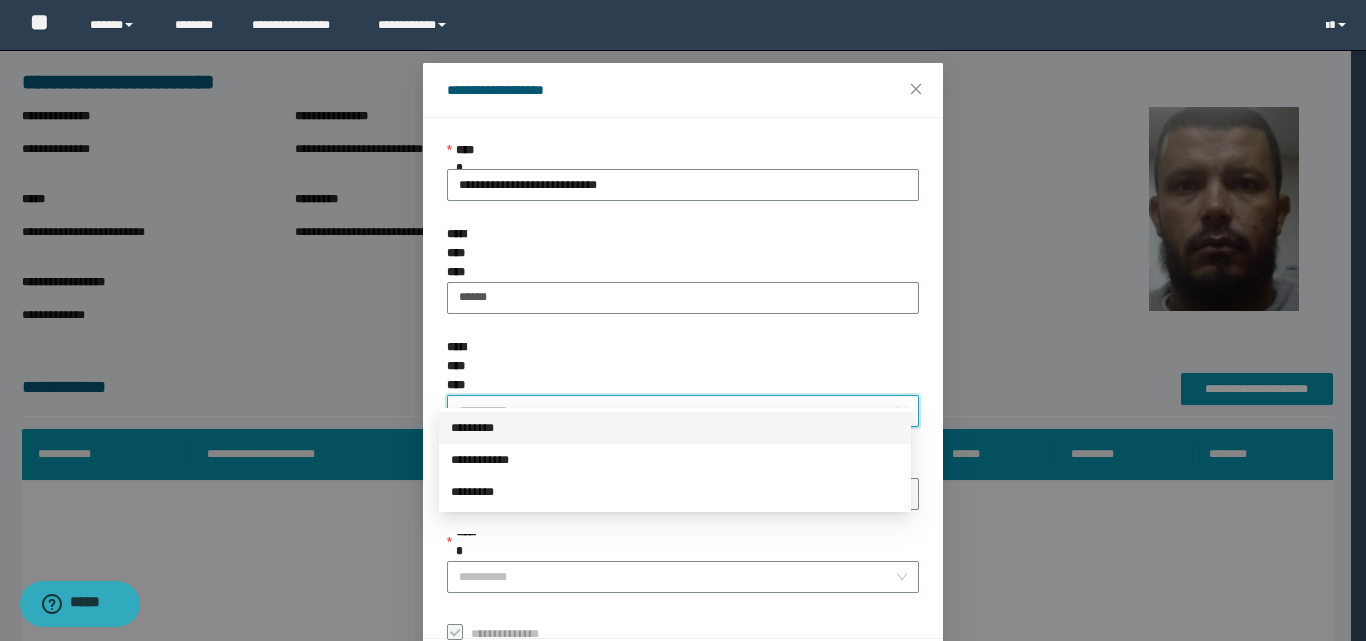 scroll, scrollTop: 100, scrollLeft: 0, axis: vertical 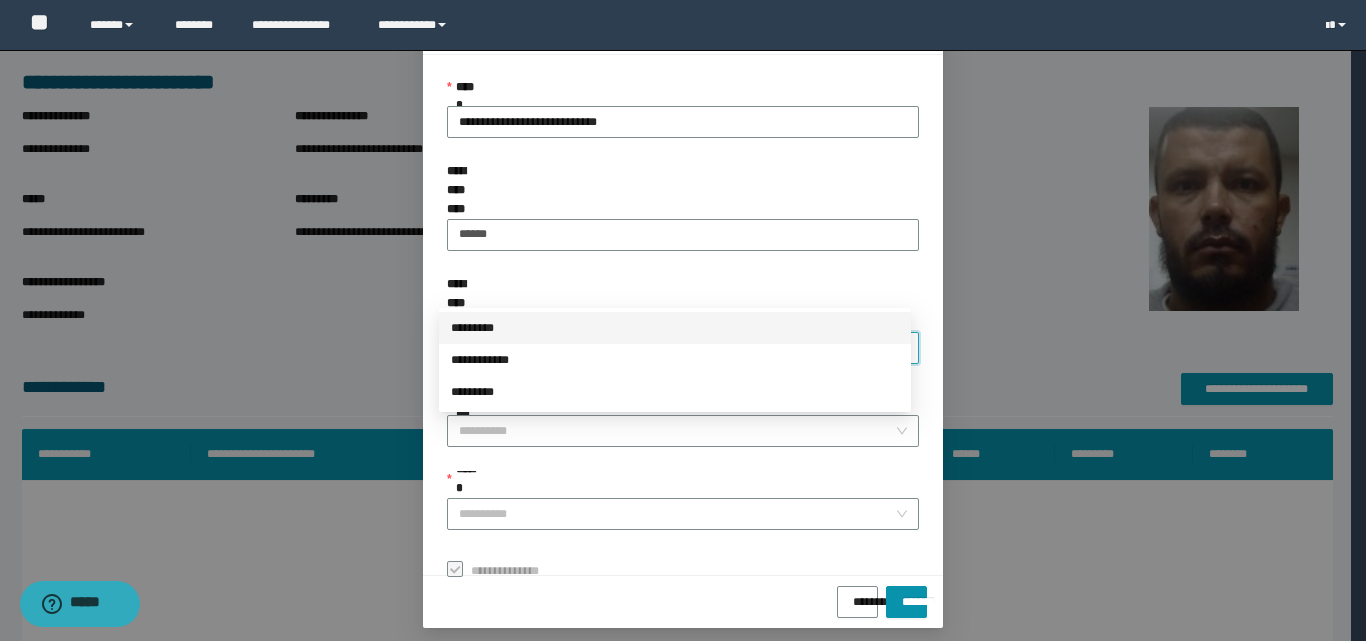 click on "*********" at bounding box center (675, 328) 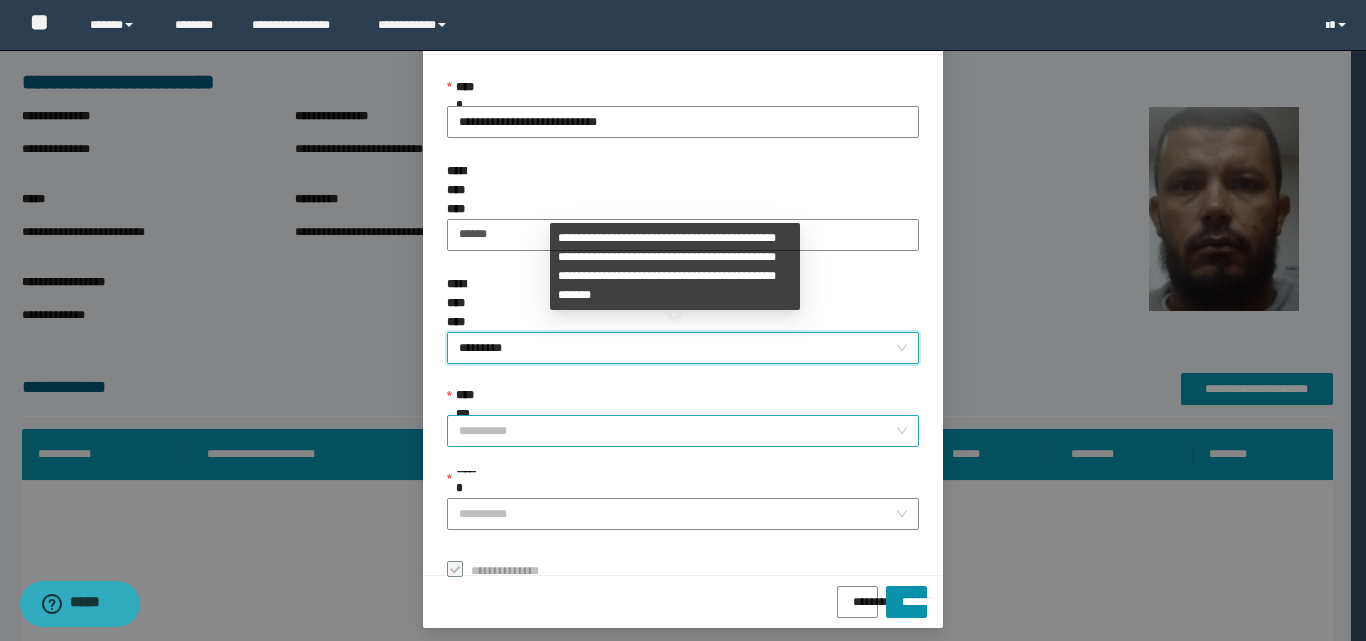 click on "**********" at bounding box center (677, 431) 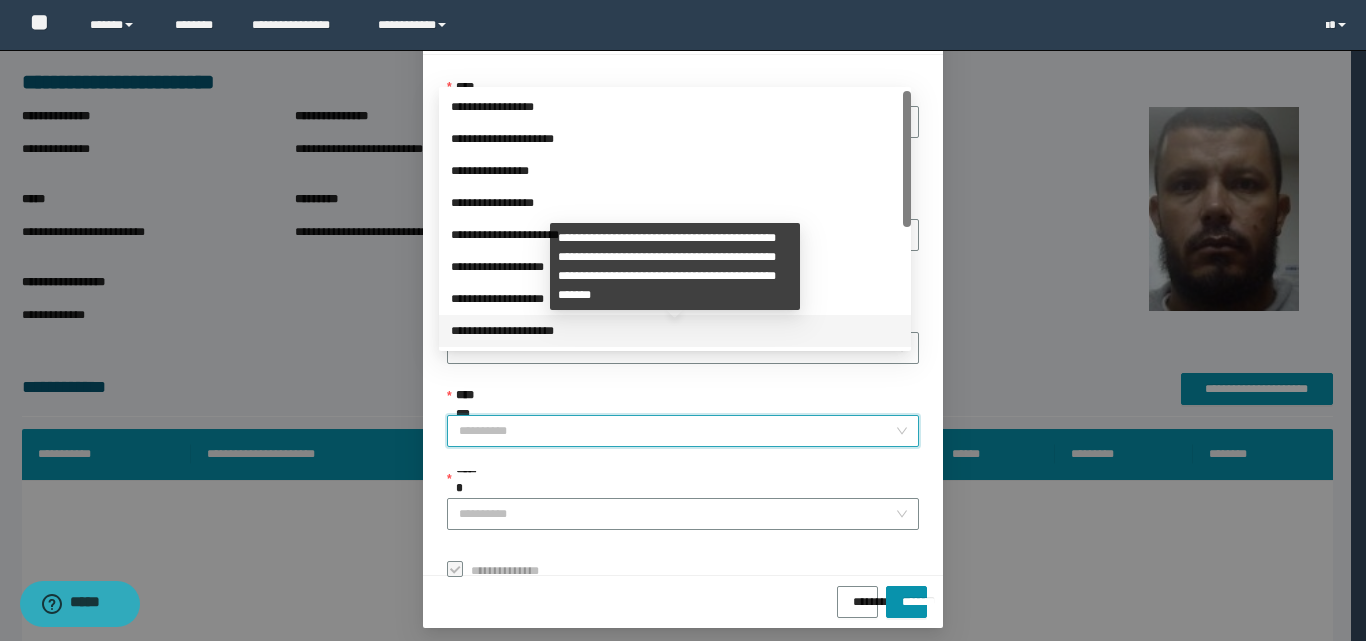 scroll, scrollTop: 224, scrollLeft: 0, axis: vertical 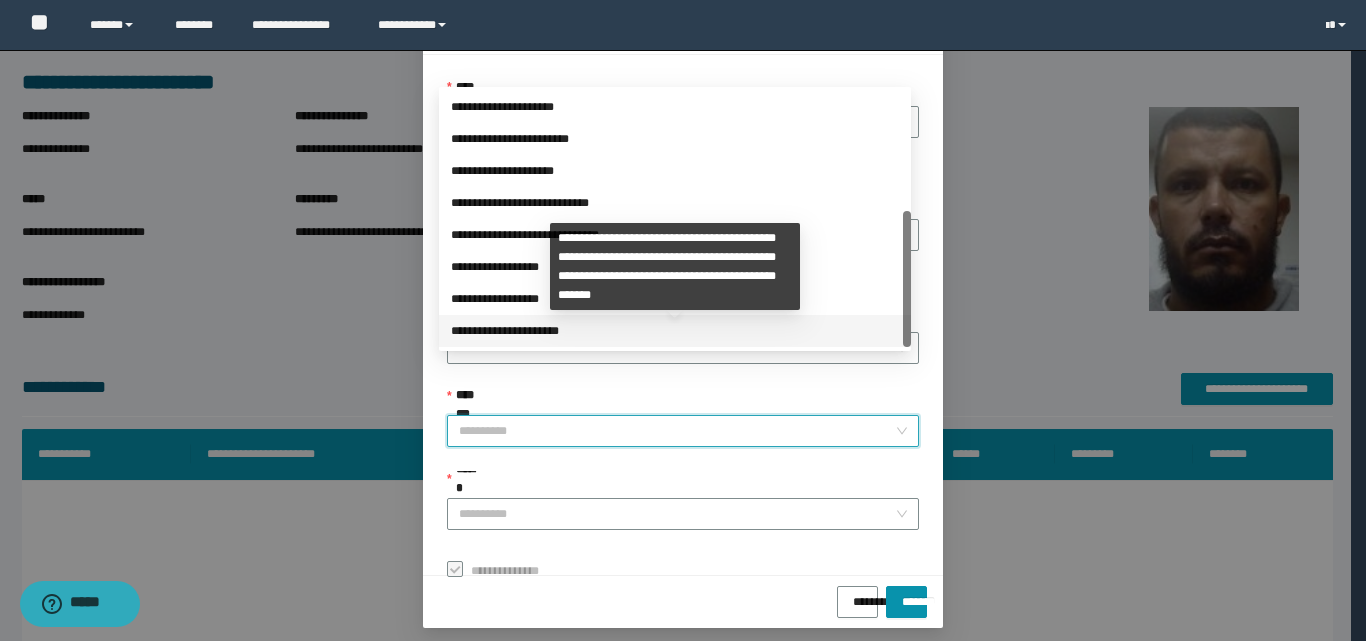 click on "**********" at bounding box center [675, 331] 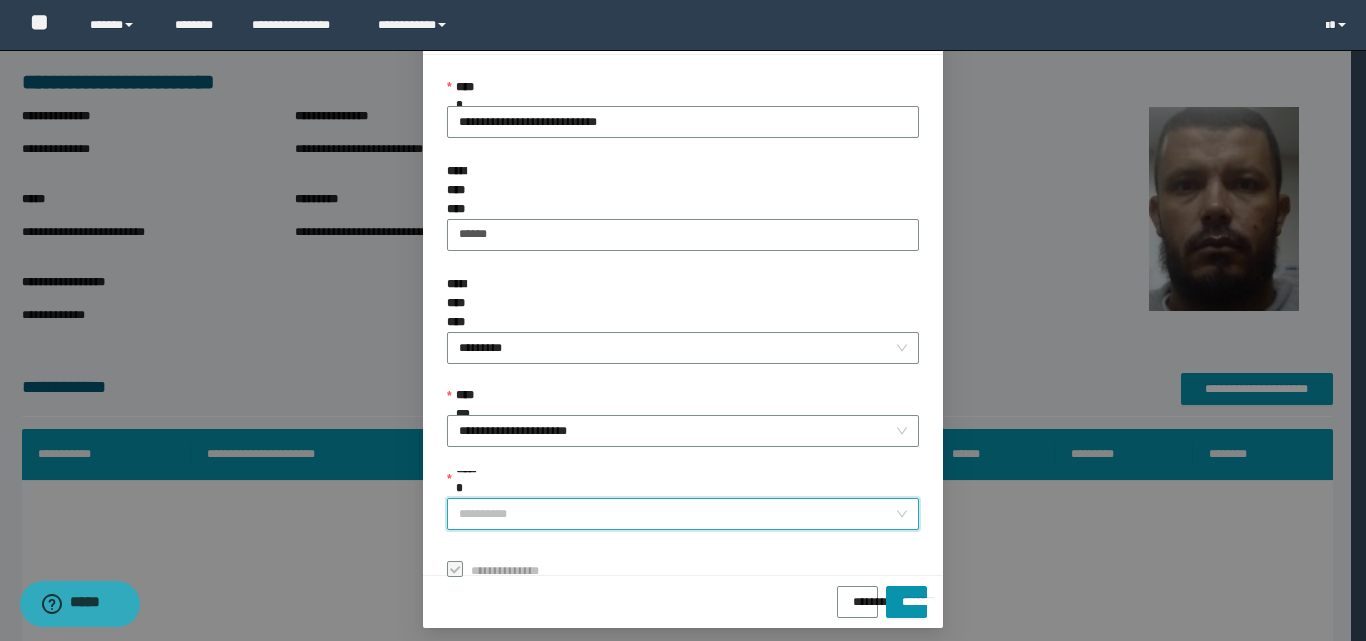 click on "******" at bounding box center [677, 514] 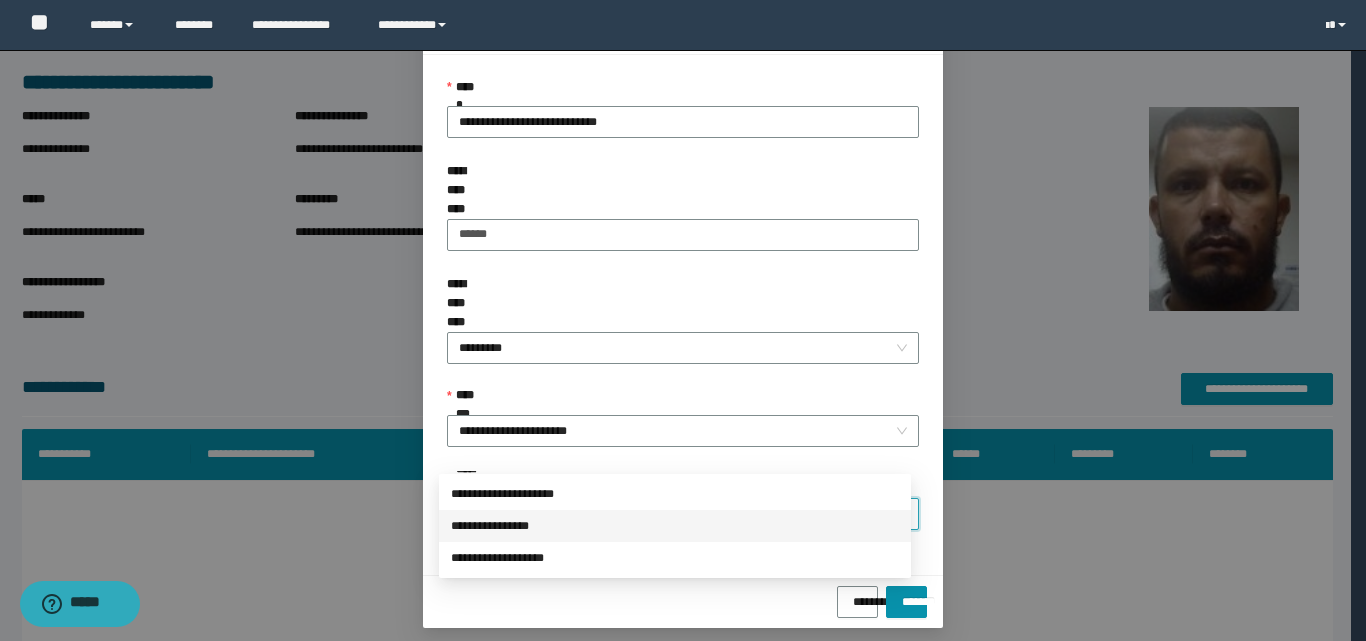 click on "**********" at bounding box center [675, 526] 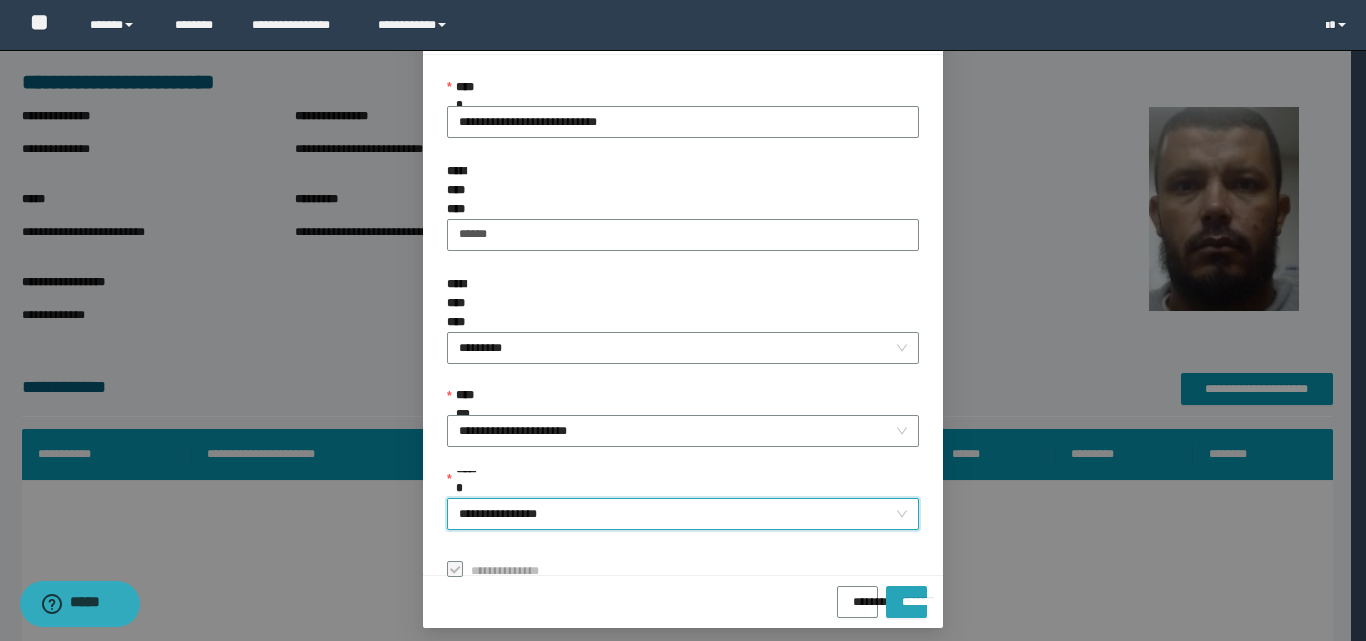 drag, startPoint x: 885, startPoint y: 608, endPoint x: 967, endPoint y: 580, distance: 86.64872 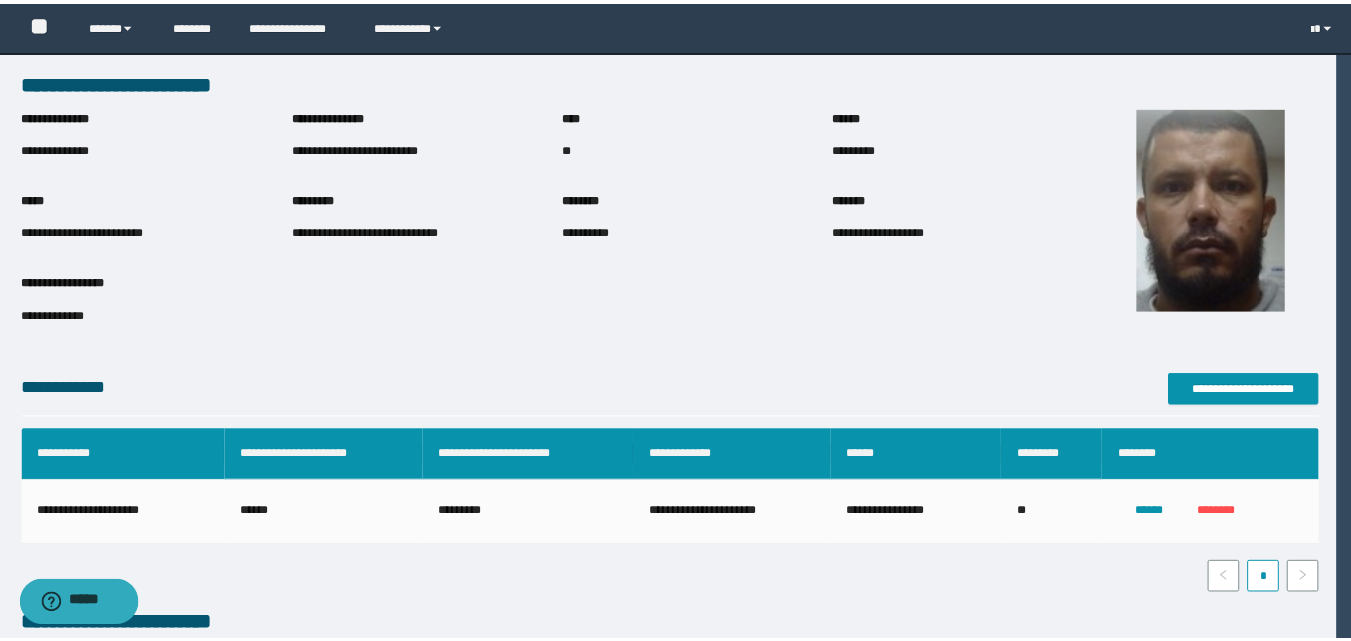 scroll, scrollTop: 64, scrollLeft: 0, axis: vertical 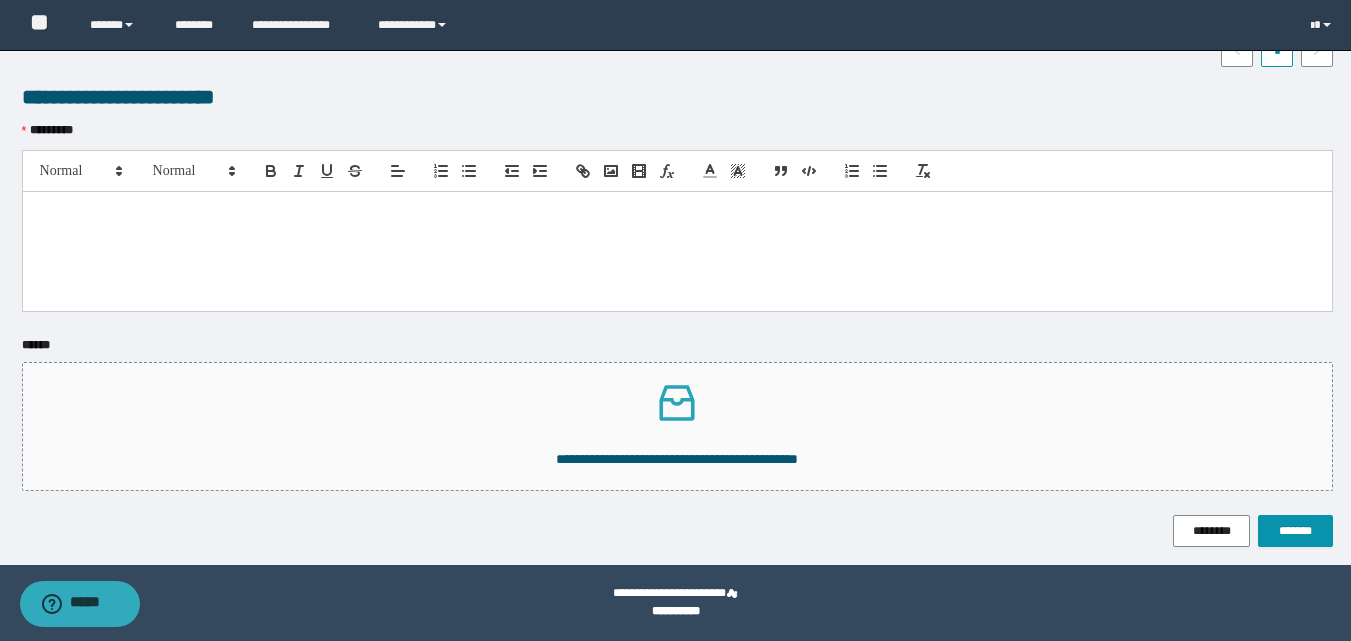 click at bounding box center [677, 251] 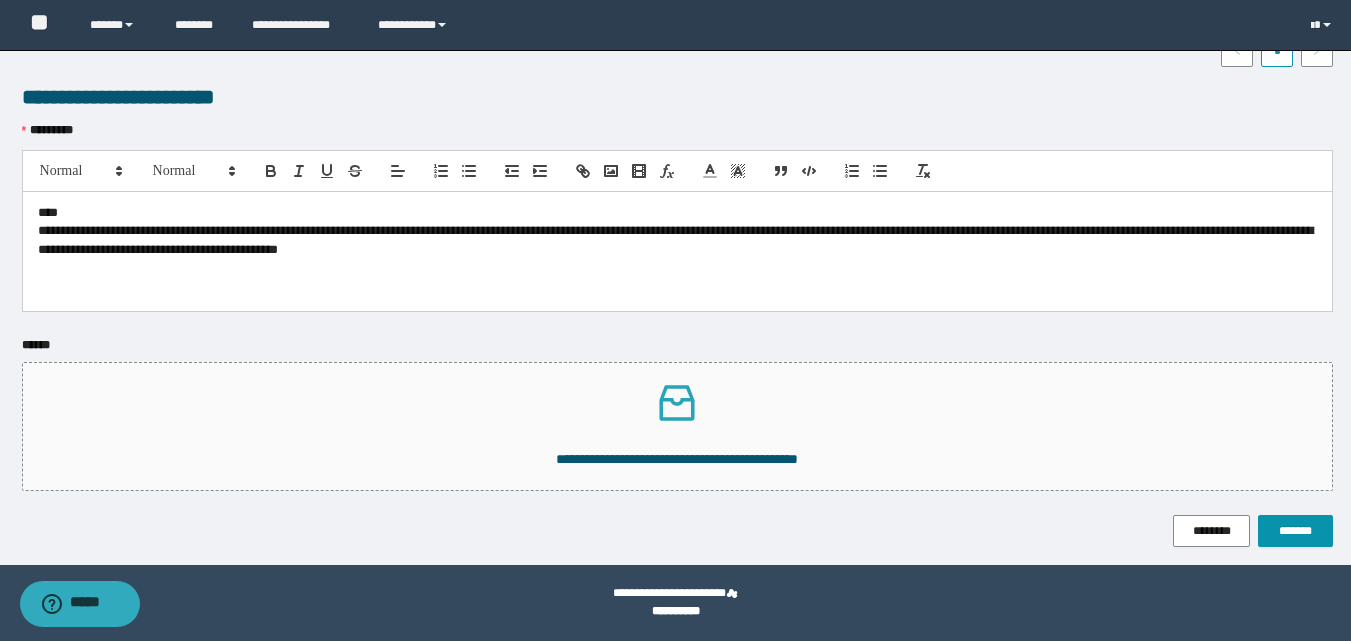 scroll, scrollTop: 0, scrollLeft: 0, axis: both 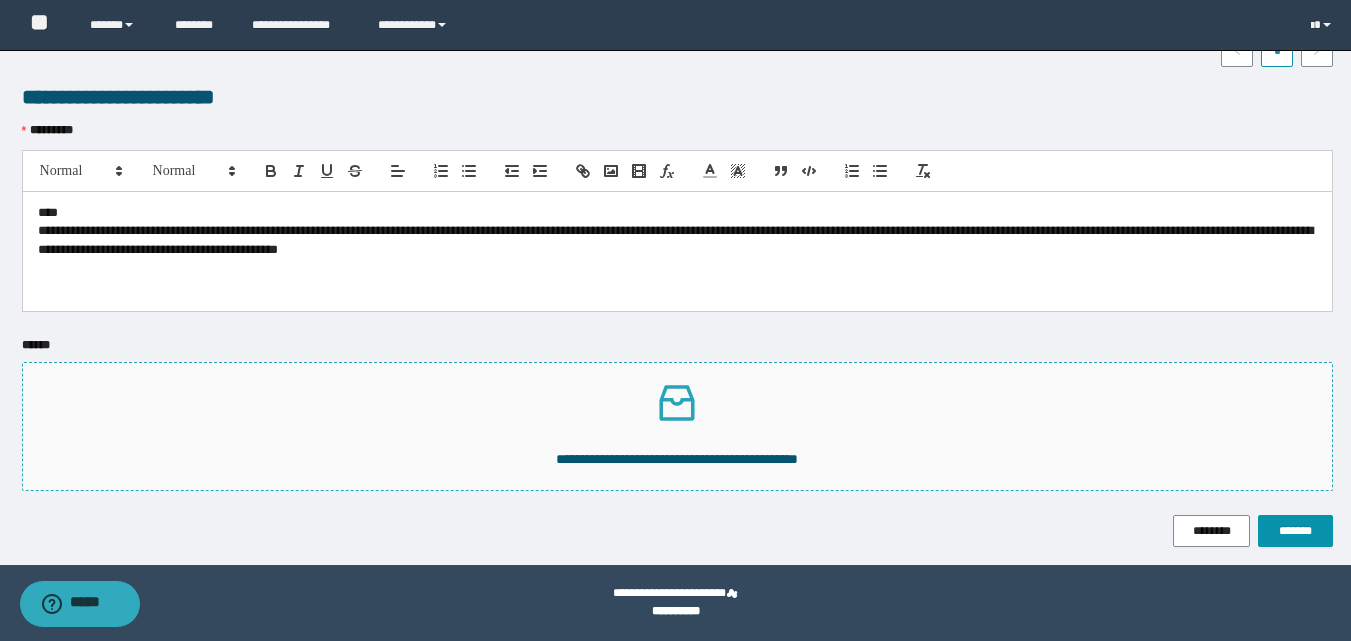 click 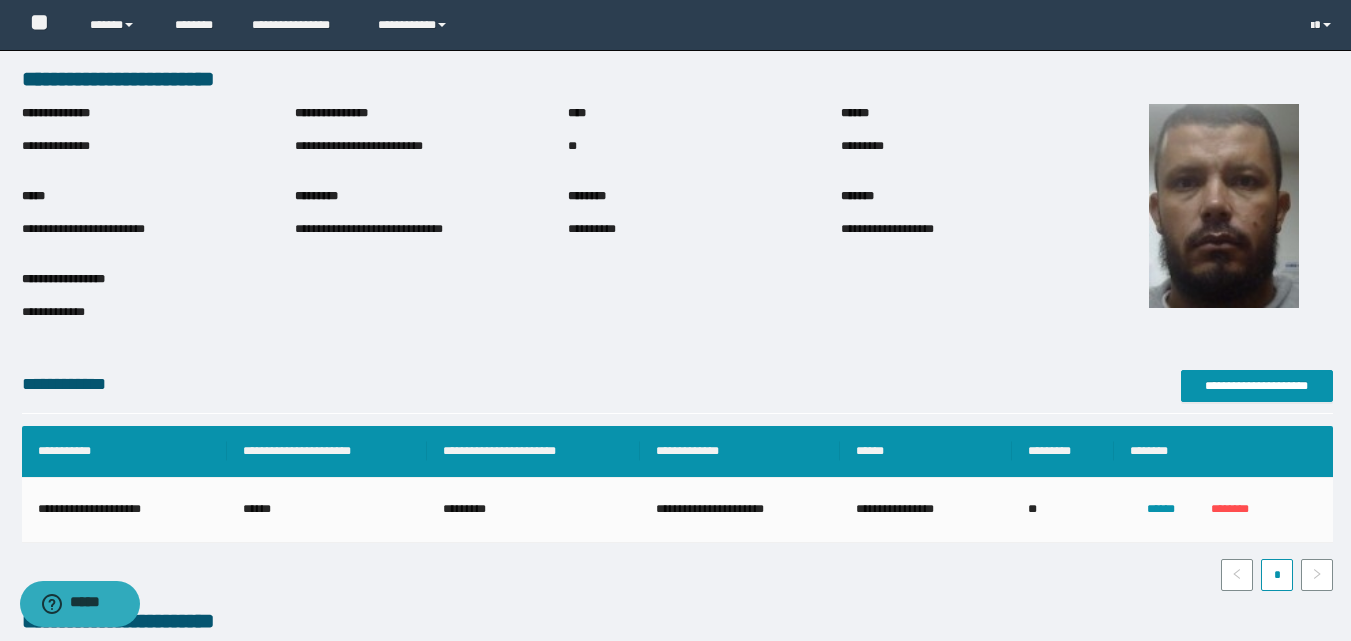 scroll, scrollTop: 0, scrollLeft: 0, axis: both 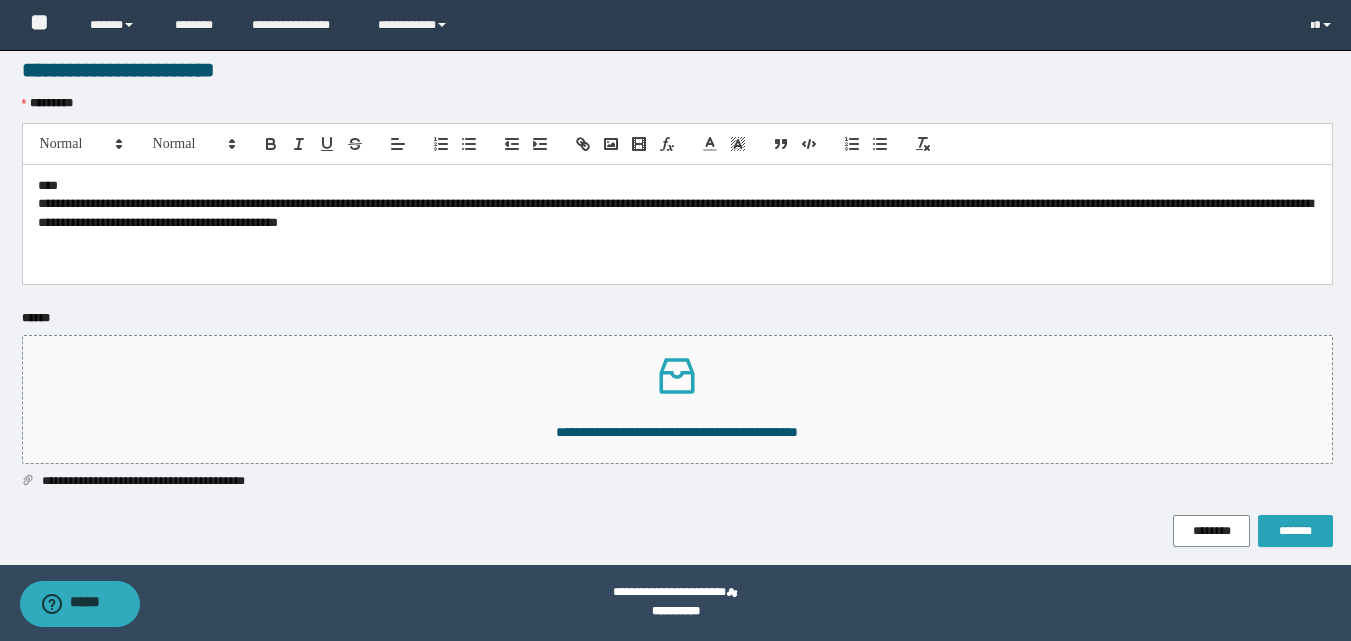 click on "*******" at bounding box center (1295, 531) 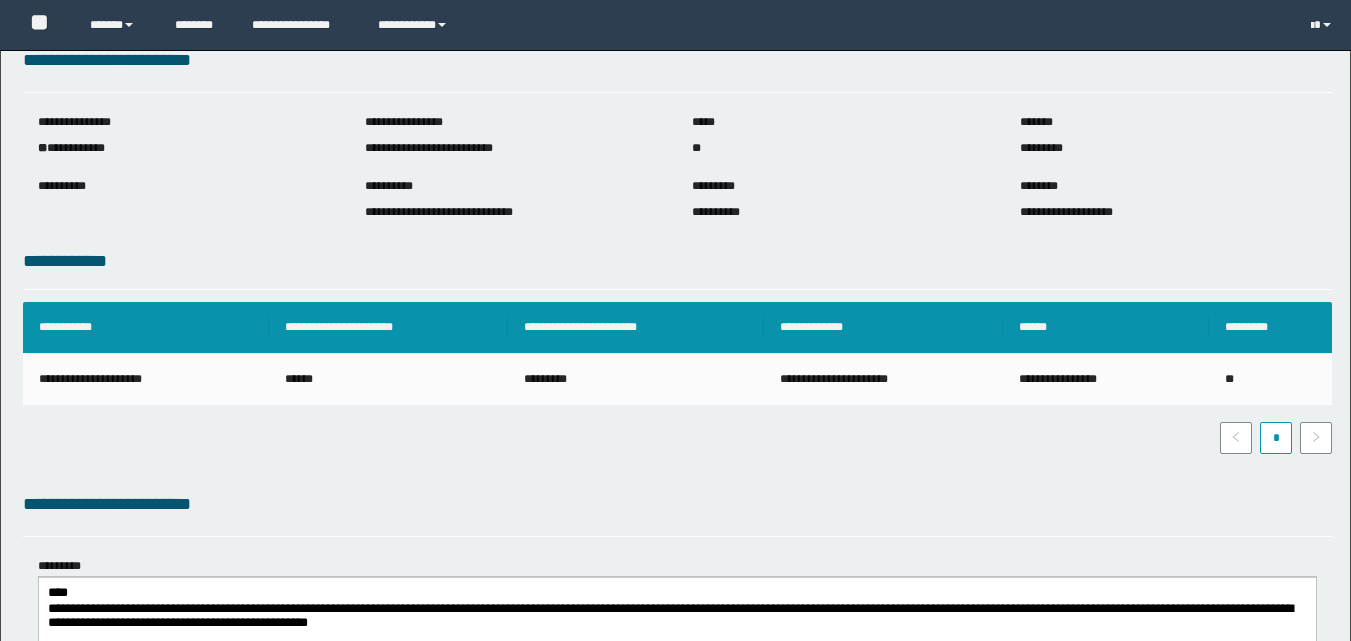 scroll, scrollTop: 408, scrollLeft: 0, axis: vertical 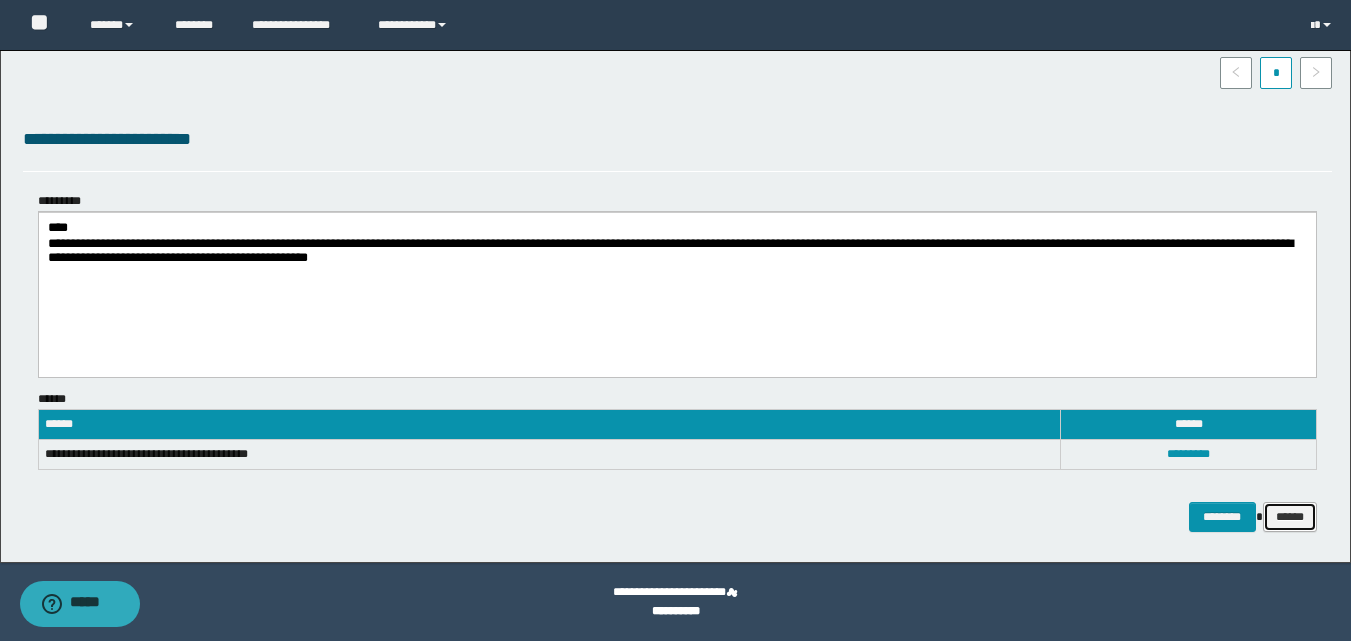 click on "******" at bounding box center (1290, 517) 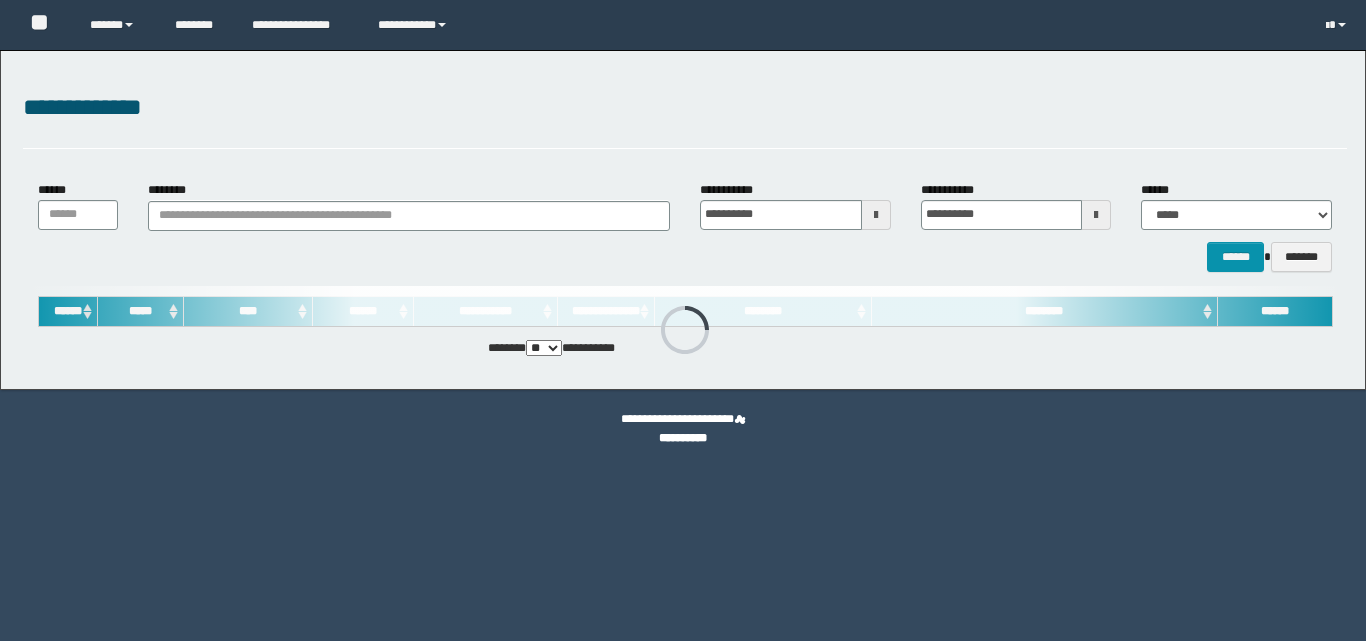scroll, scrollTop: 0, scrollLeft: 0, axis: both 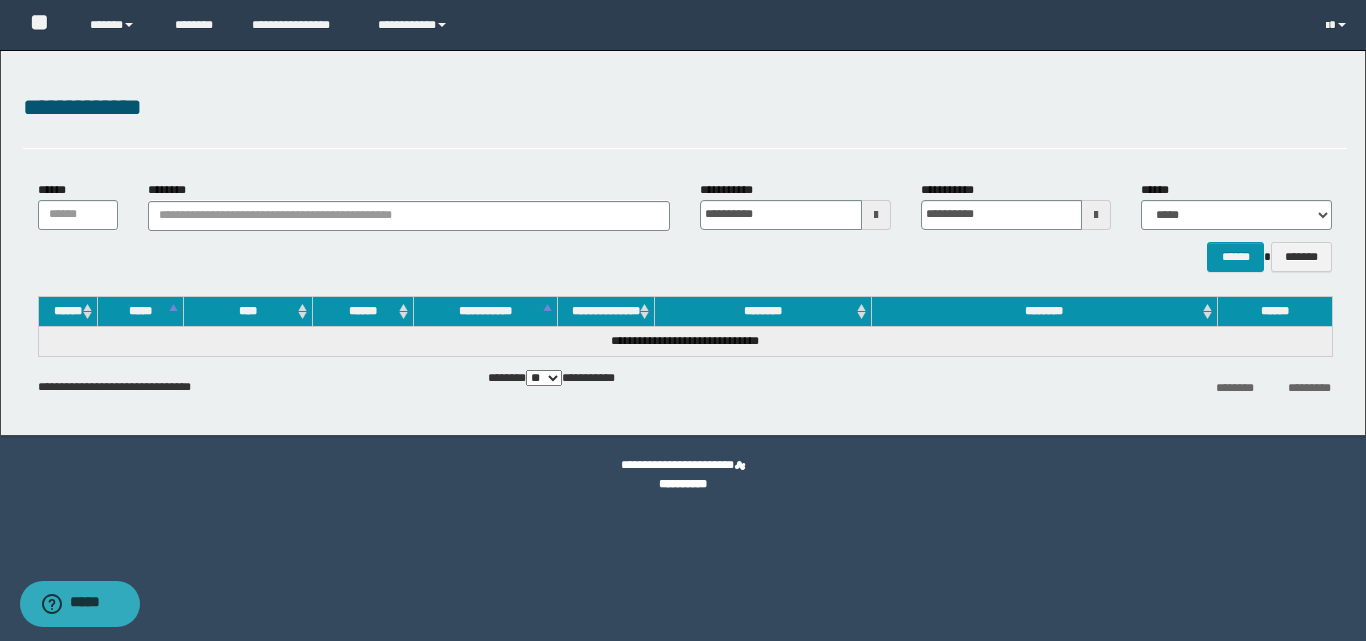 click on "**********" at bounding box center [685, 119] 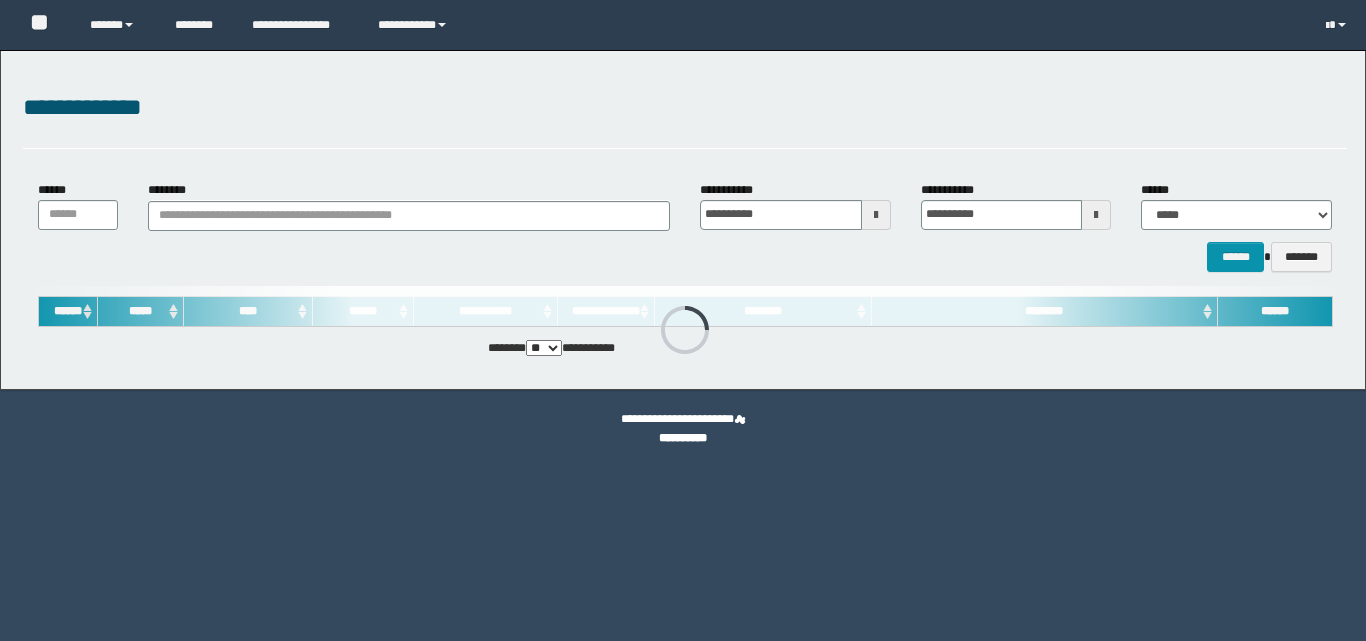 scroll, scrollTop: 0, scrollLeft: 0, axis: both 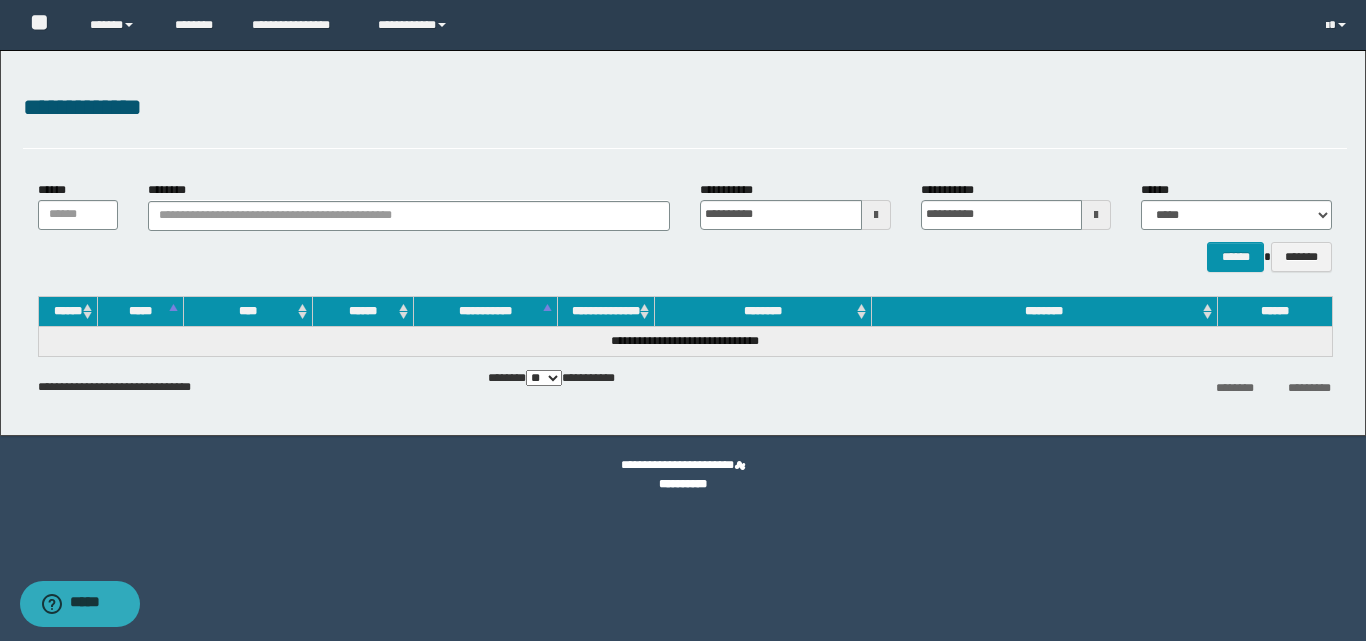 click on "**********" at bounding box center (685, 387) 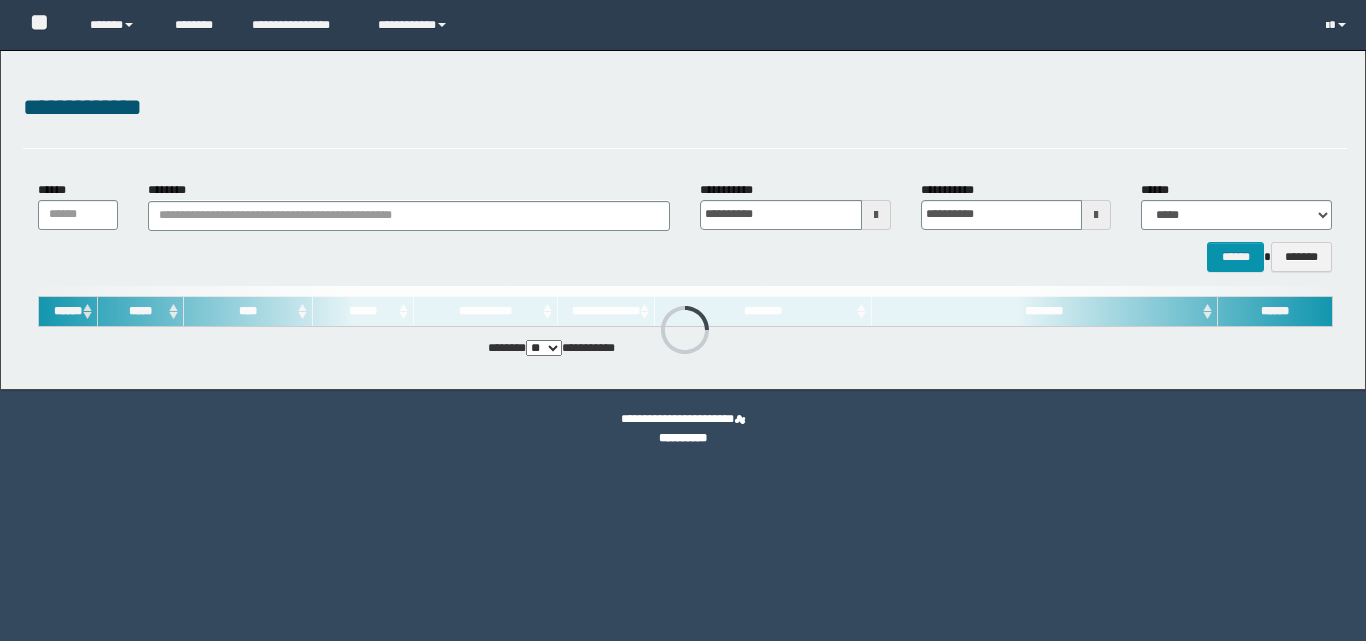 scroll, scrollTop: 0, scrollLeft: 0, axis: both 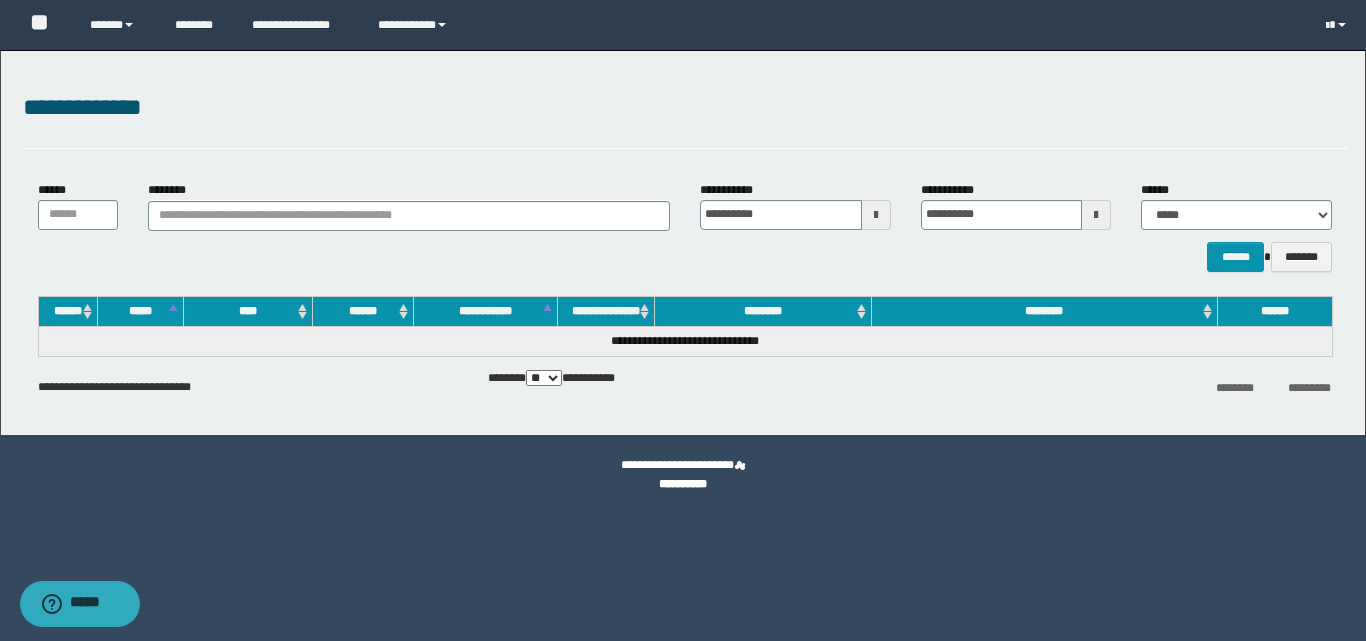 click on "********" at bounding box center (409, 205) 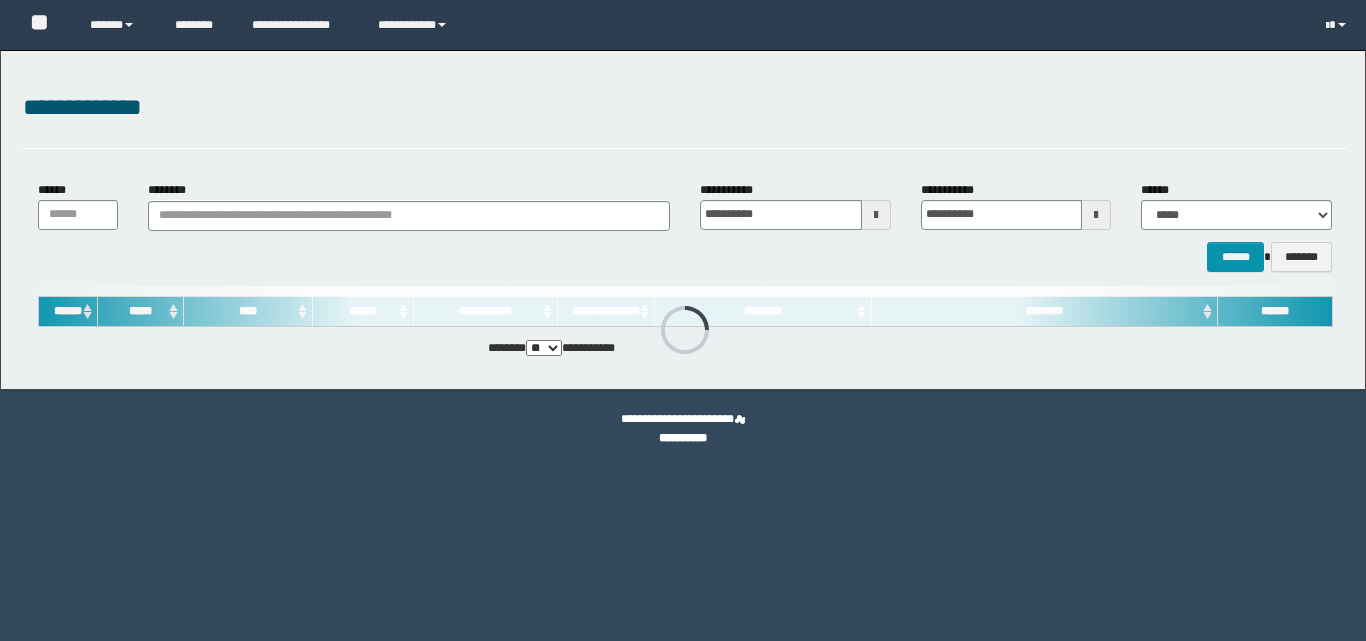 scroll, scrollTop: 0, scrollLeft: 0, axis: both 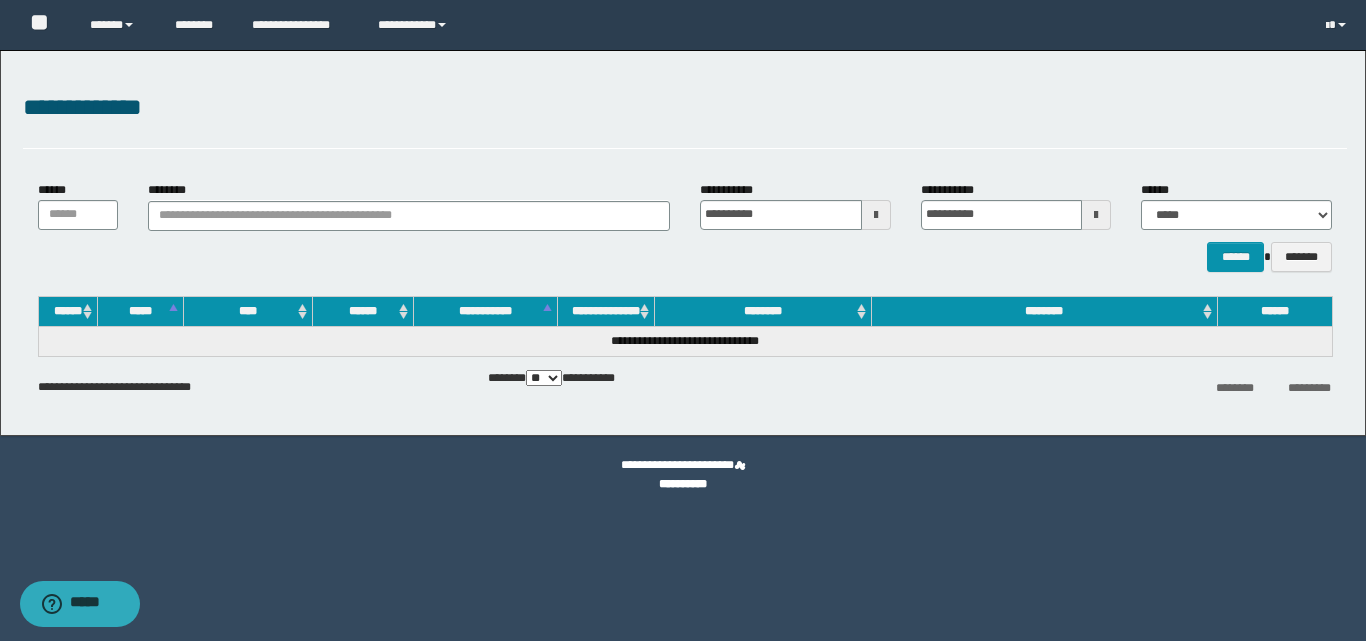 click on "**********" at bounding box center [683, 320] 